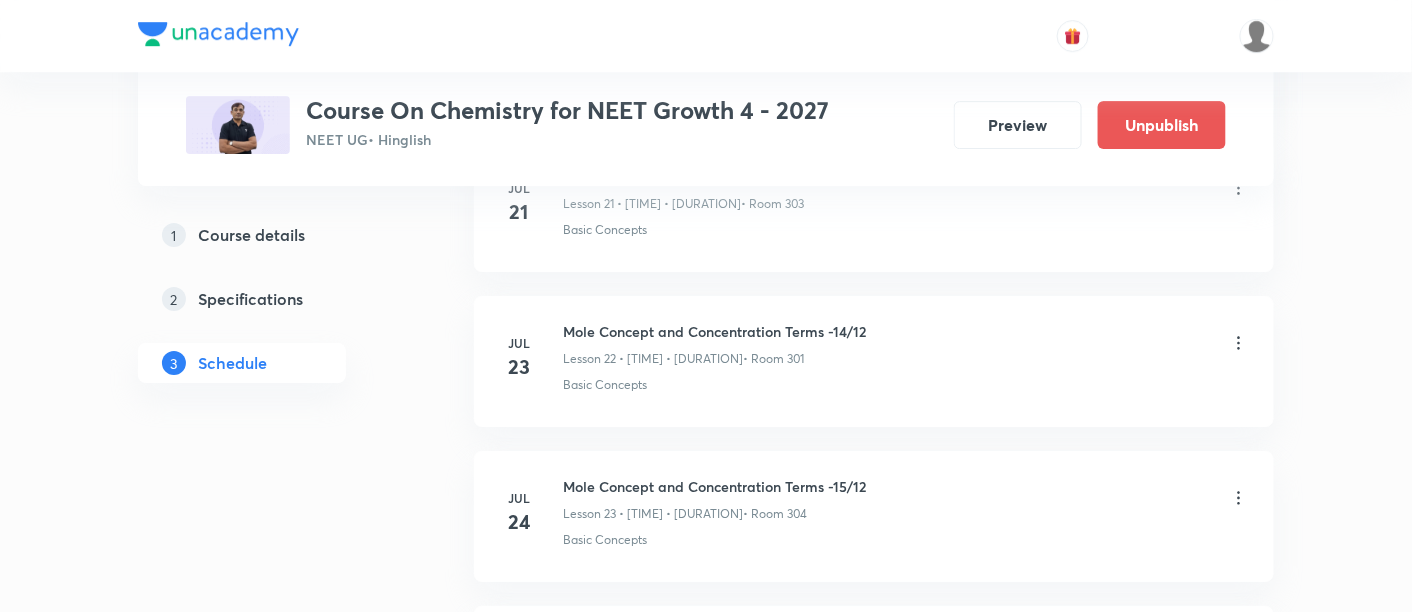 scroll, scrollTop: 4398, scrollLeft: 0, axis: vertical 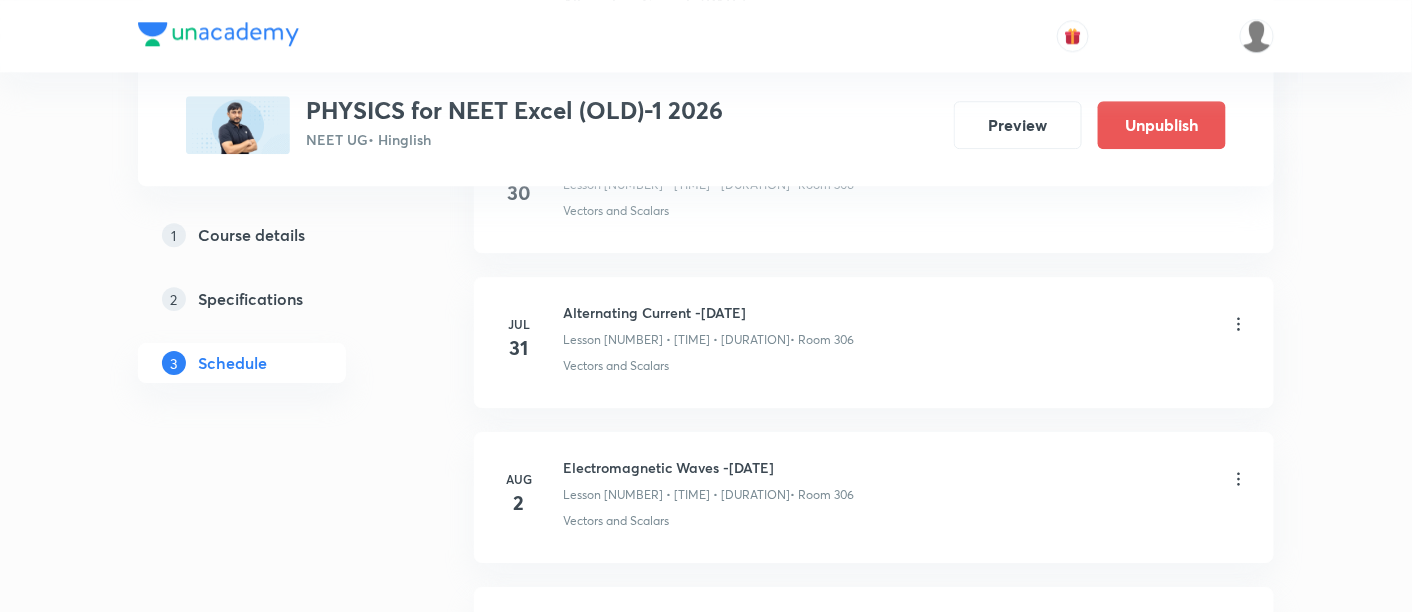 click 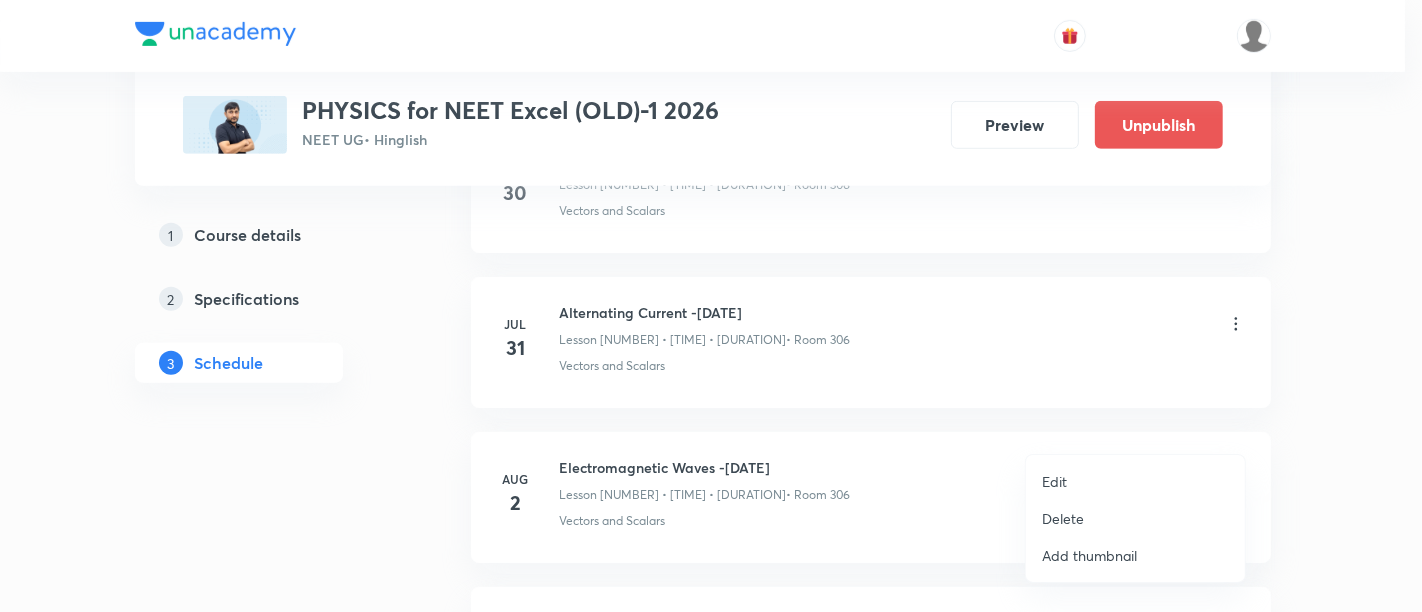 click on "Delete" at bounding box center (1063, 518) 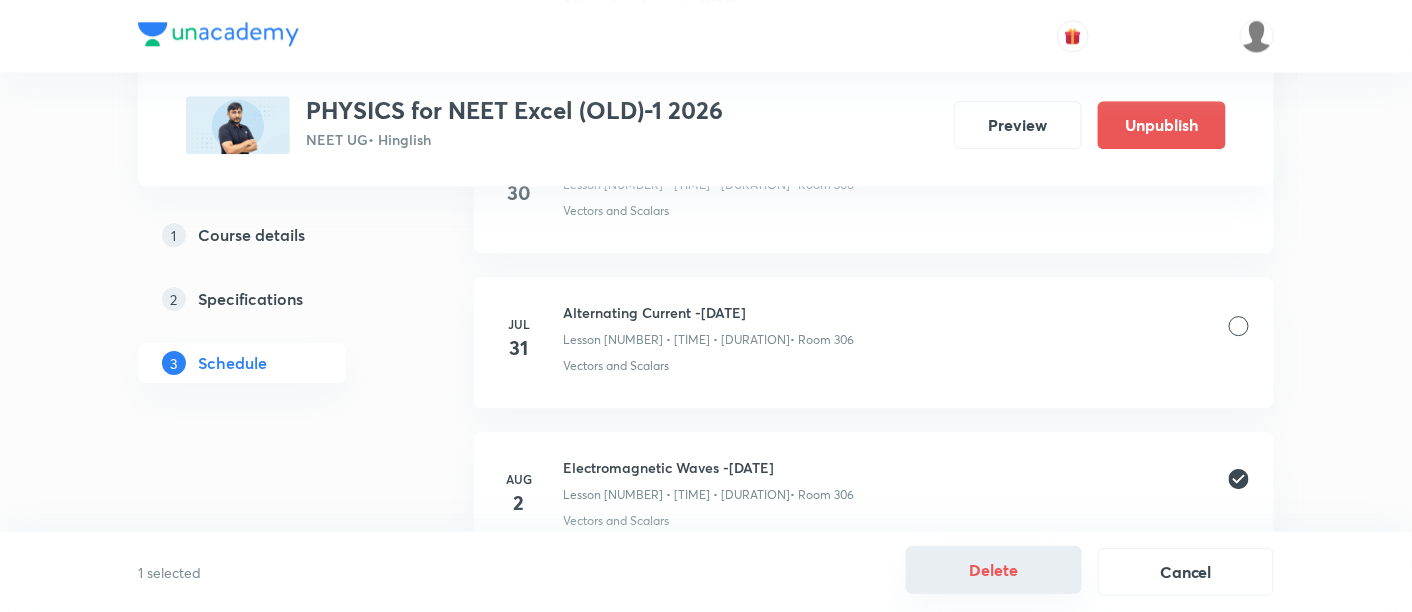 click on "Delete" at bounding box center [994, 570] 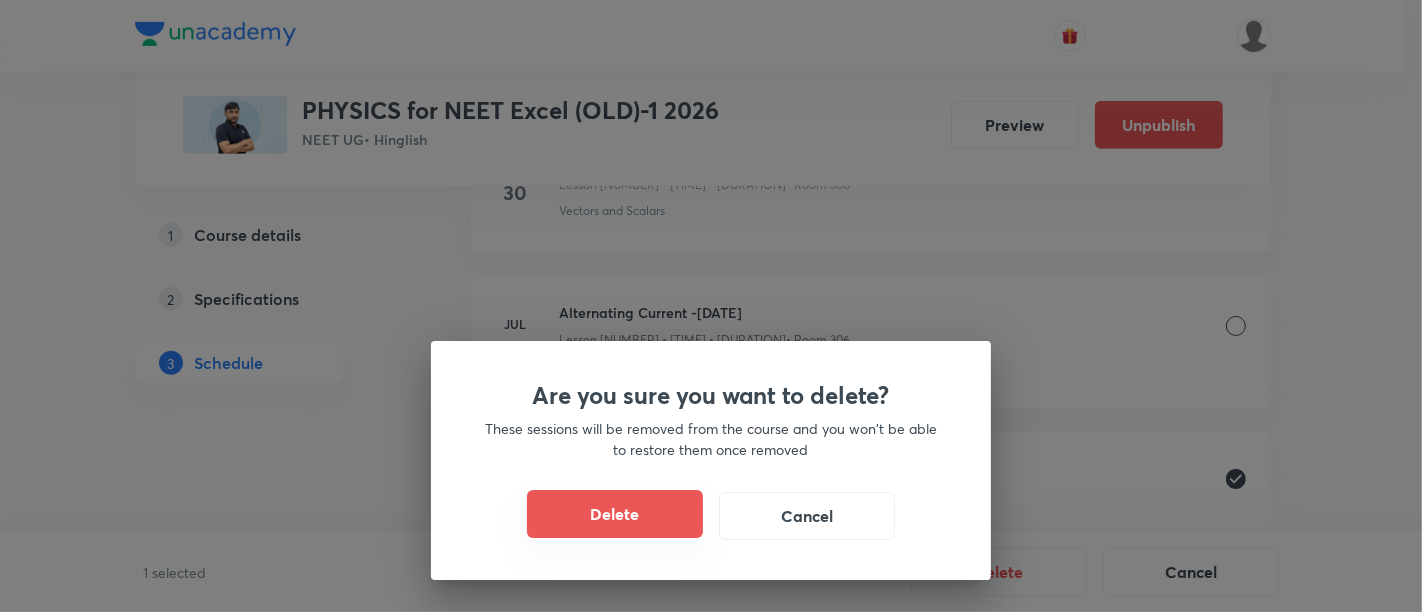 click on "Delete" at bounding box center (615, 514) 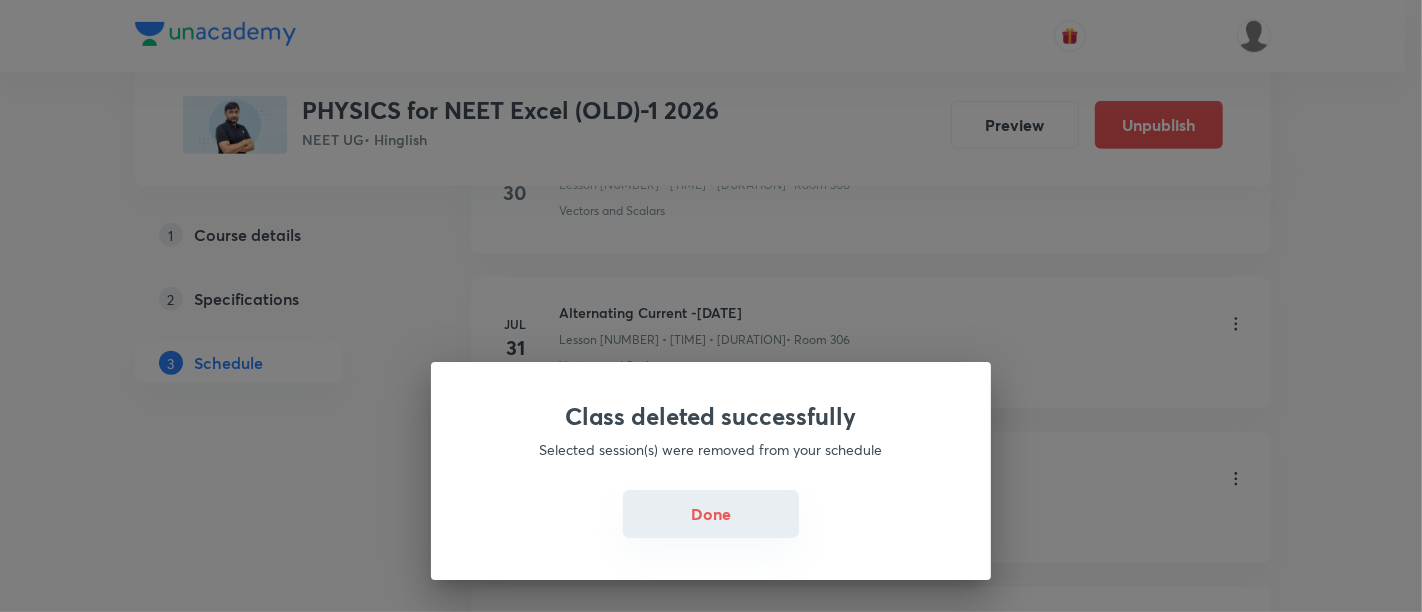 click on "Done" at bounding box center [711, 514] 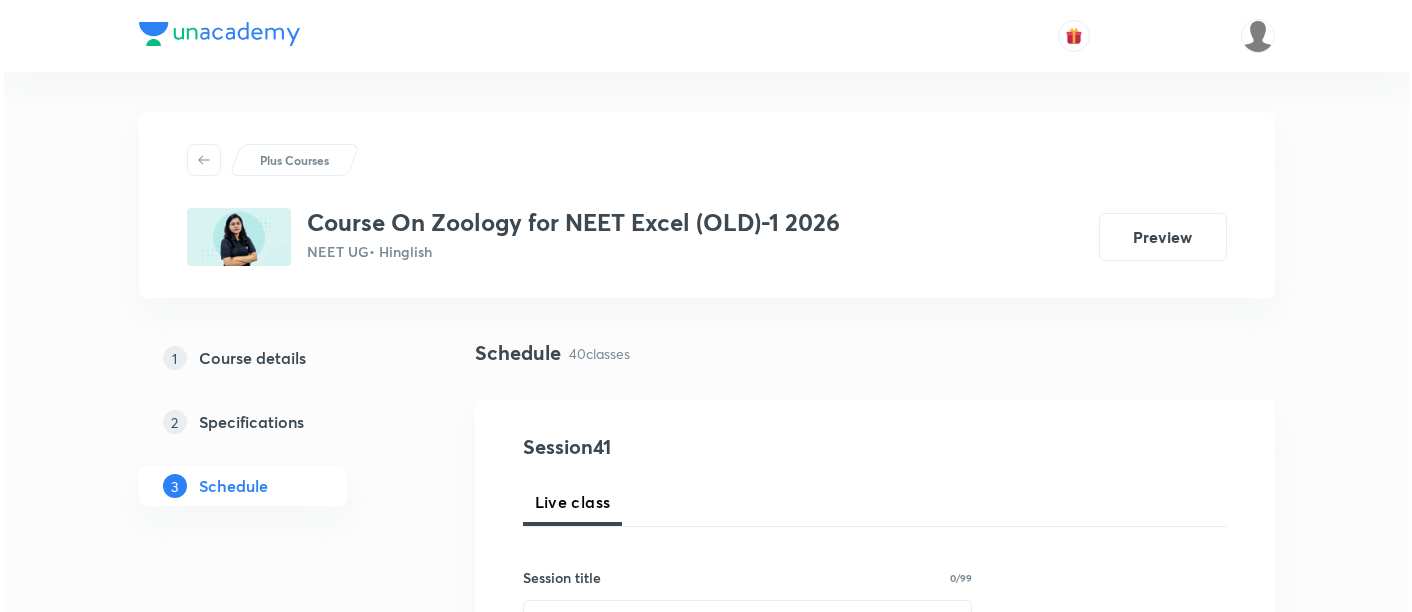 scroll, scrollTop: 7165, scrollLeft: 0, axis: vertical 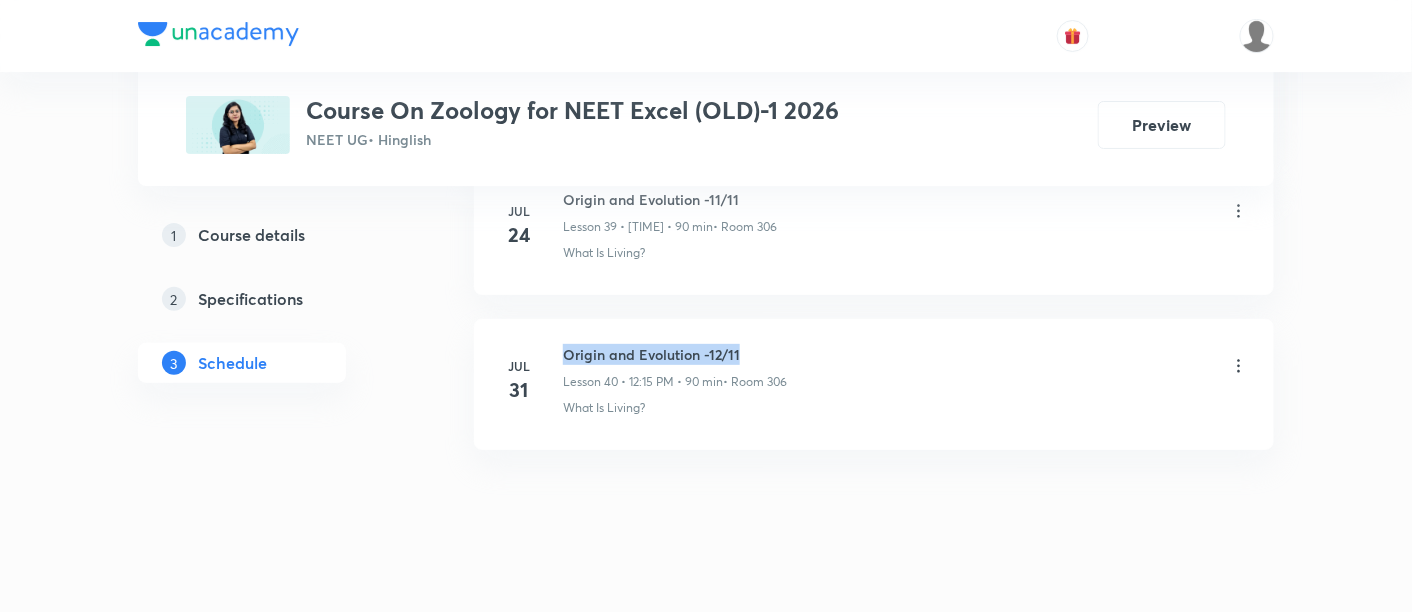 drag, startPoint x: 563, startPoint y: 328, endPoint x: 757, endPoint y: 324, distance: 194.04123 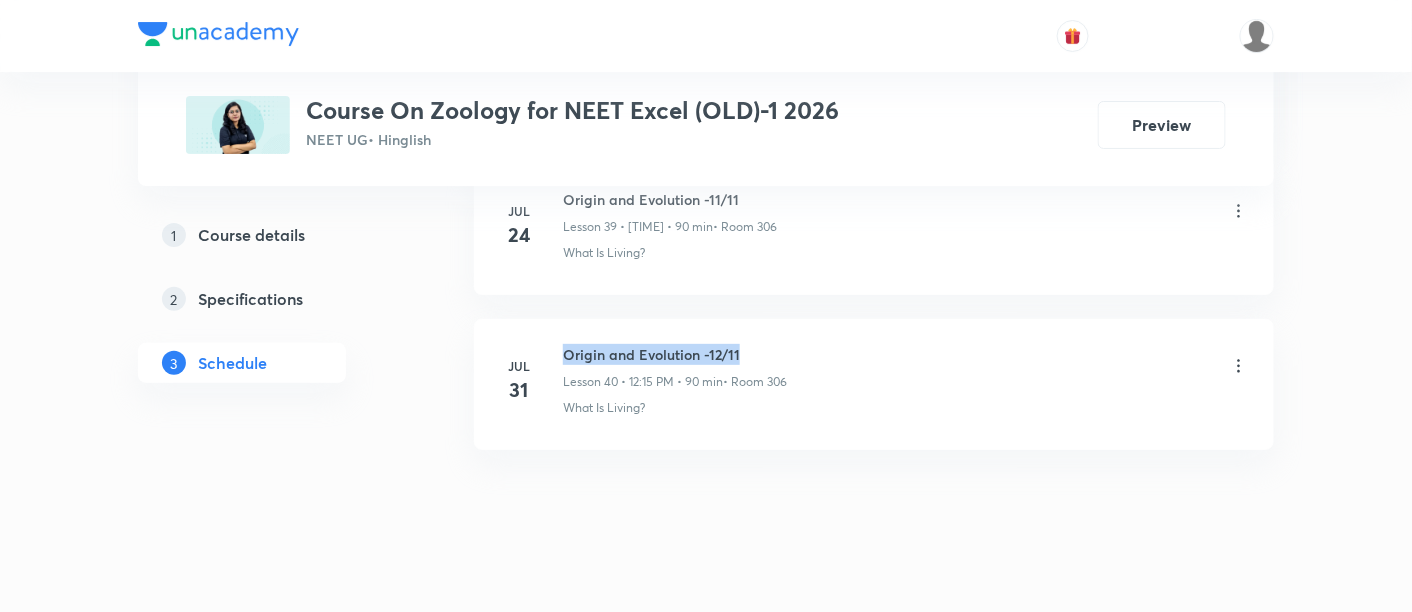 copy on "Origin and Evolution -12/11" 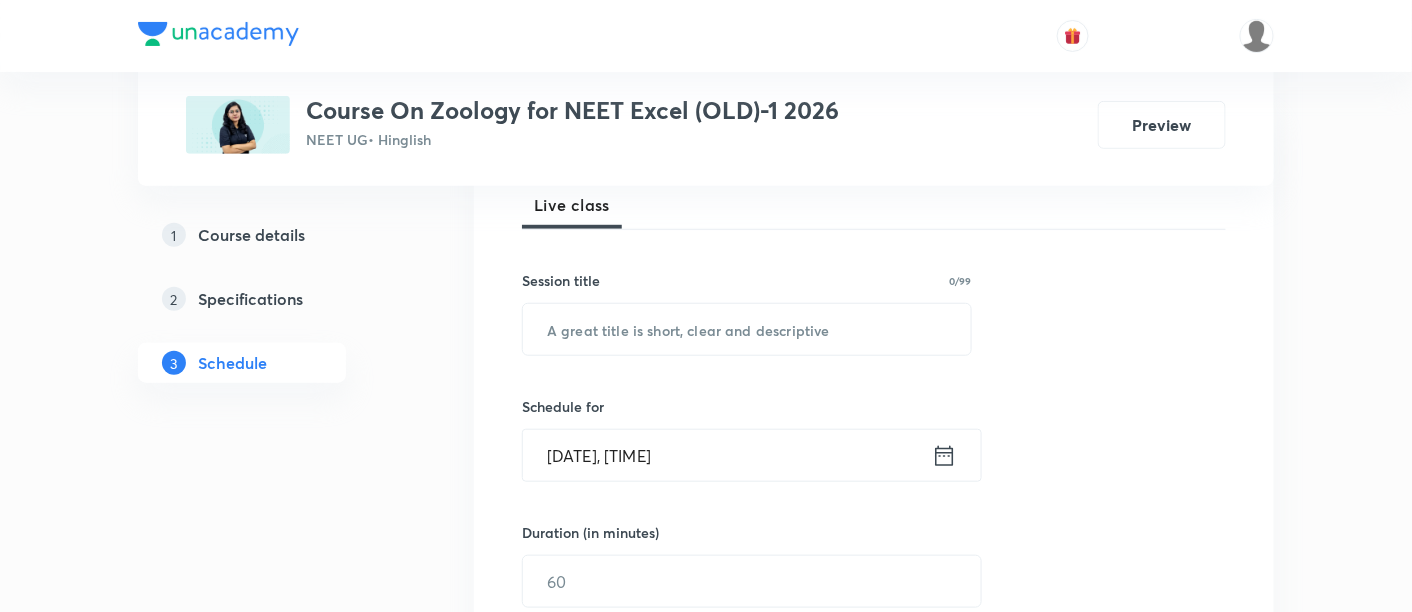 scroll, scrollTop: 314, scrollLeft: 0, axis: vertical 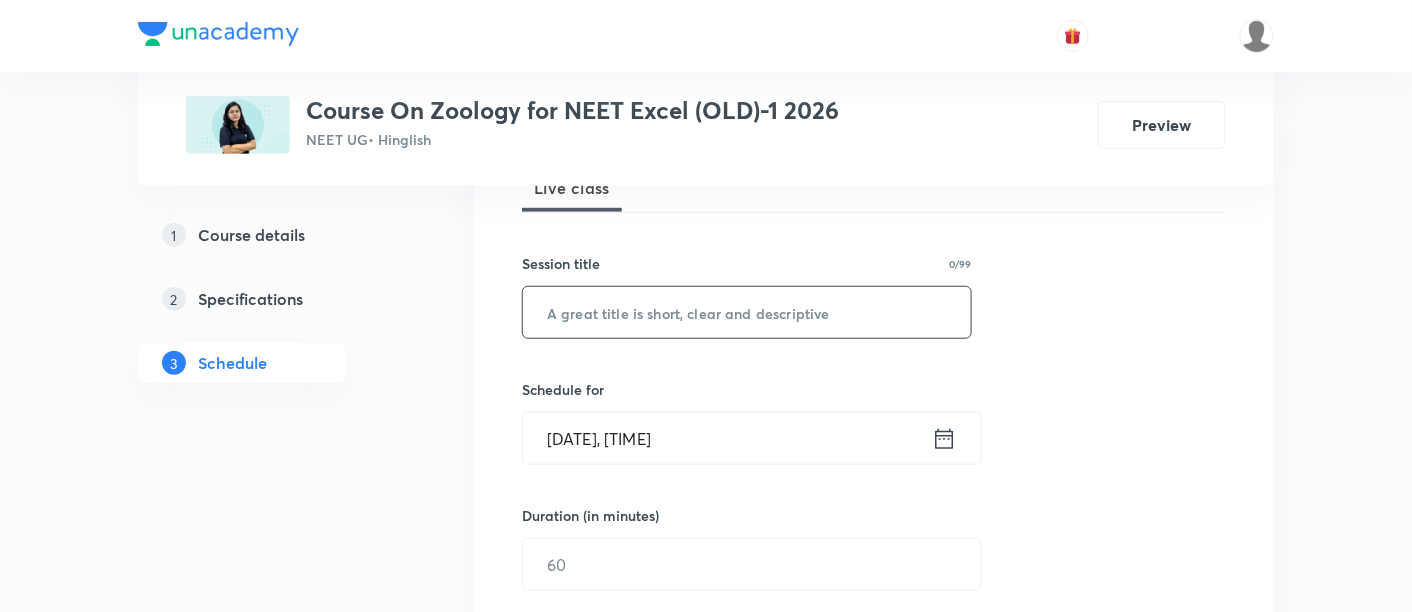 click at bounding box center [747, 312] 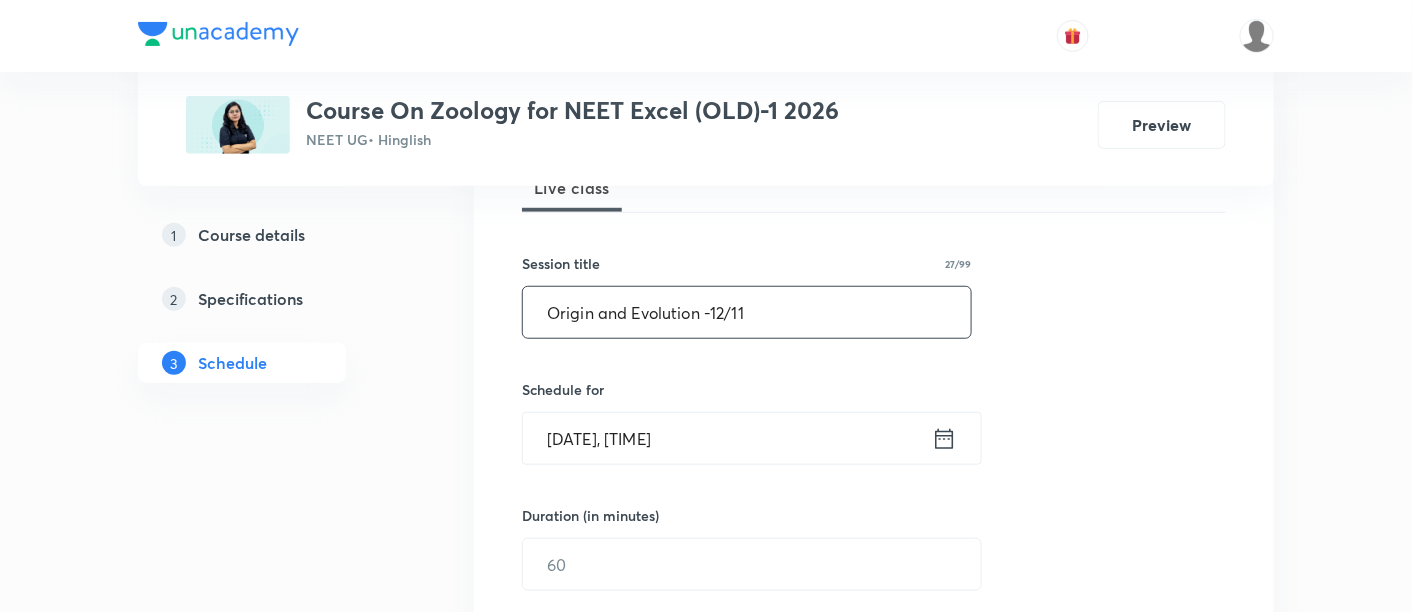 click on "Origin and Evolution -12/11" at bounding box center [747, 312] 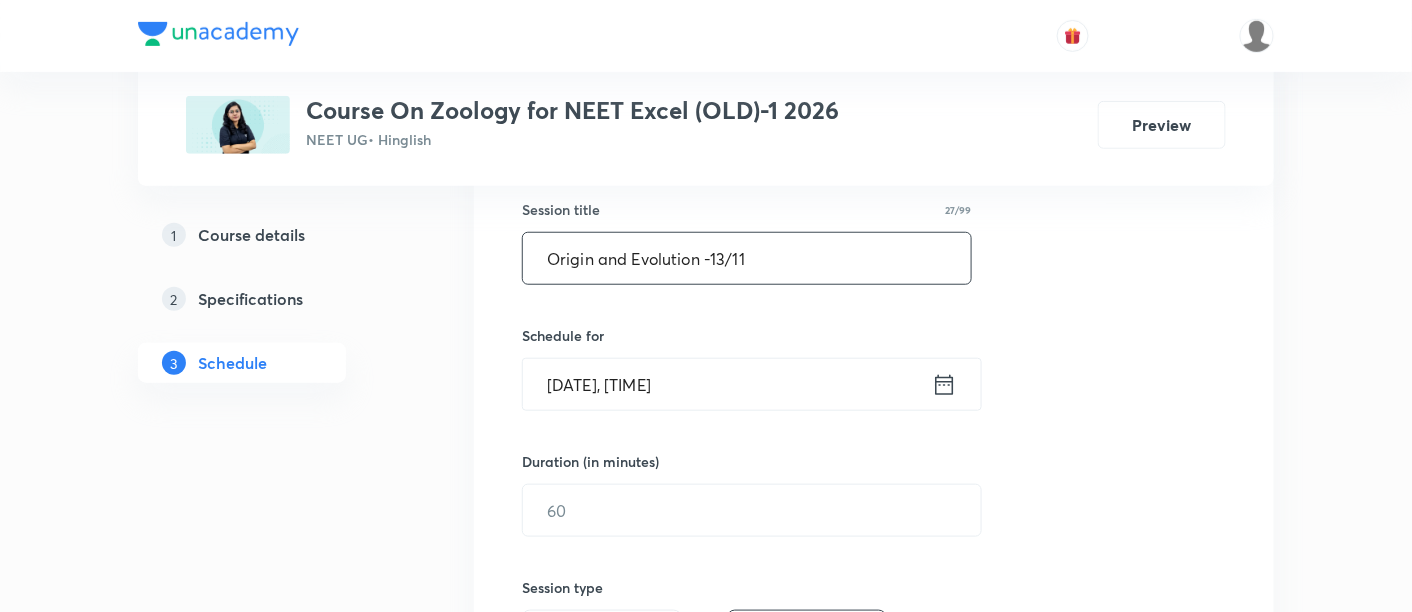 scroll, scrollTop: 377, scrollLeft: 0, axis: vertical 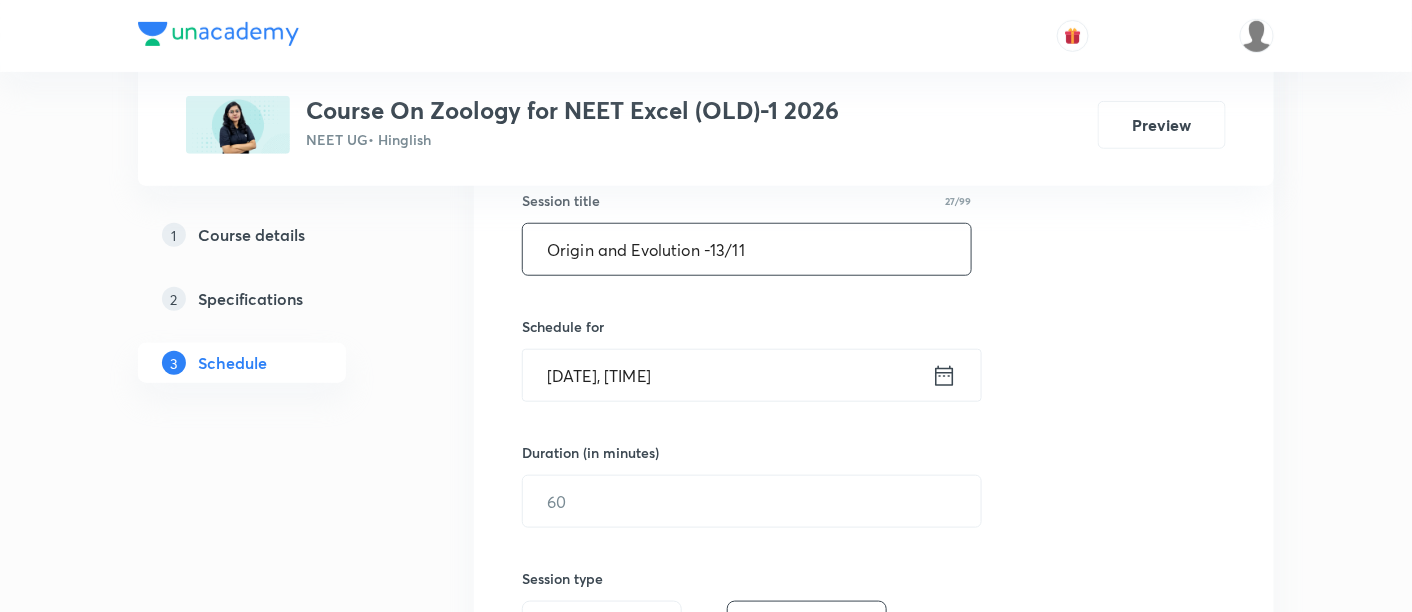 type on "Origin and Evolution -13/11" 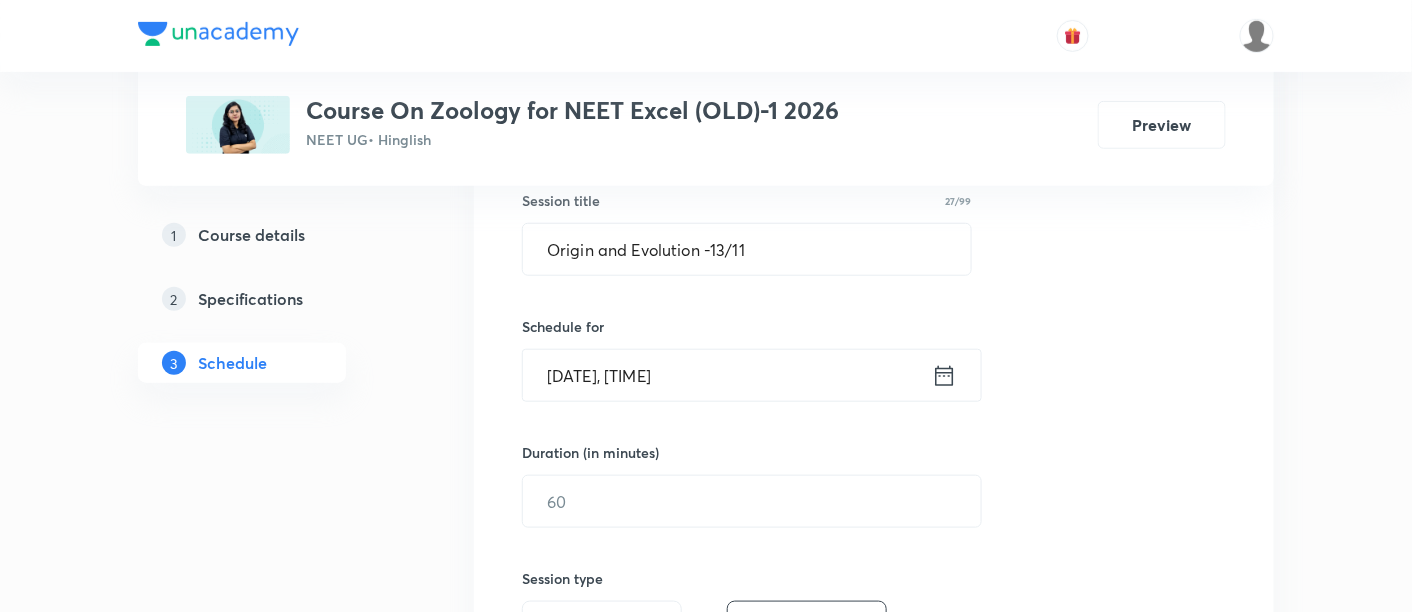click 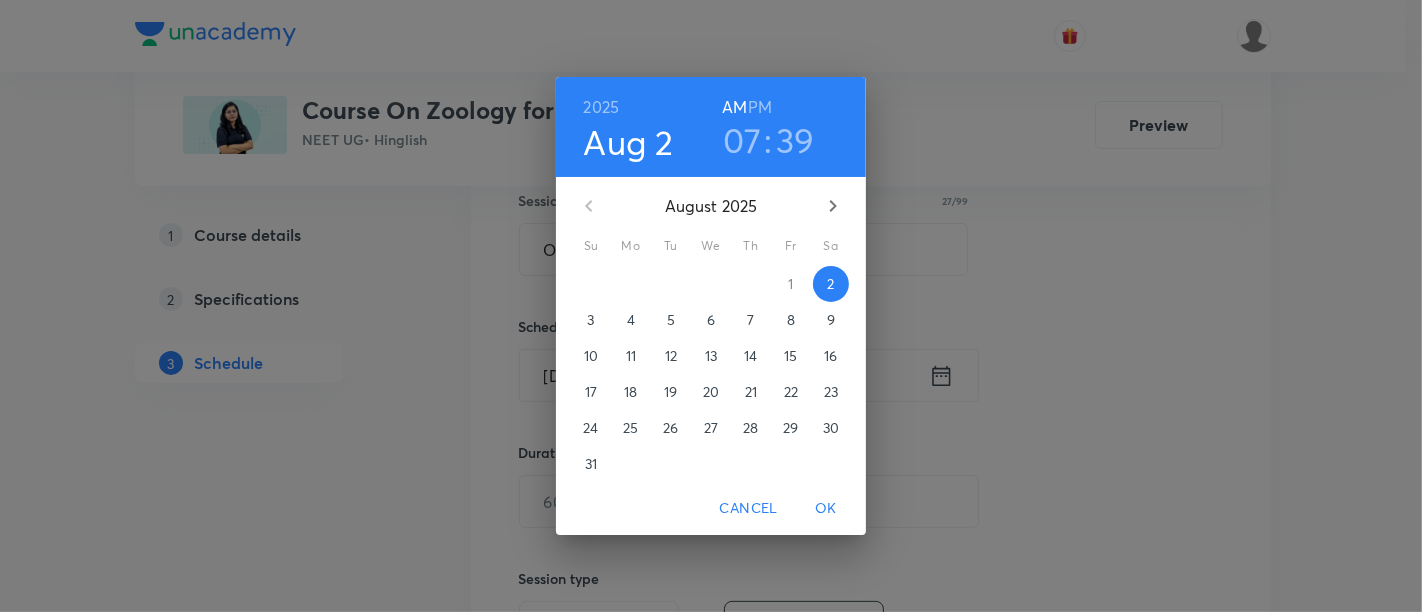 click on "07" at bounding box center [742, 140] 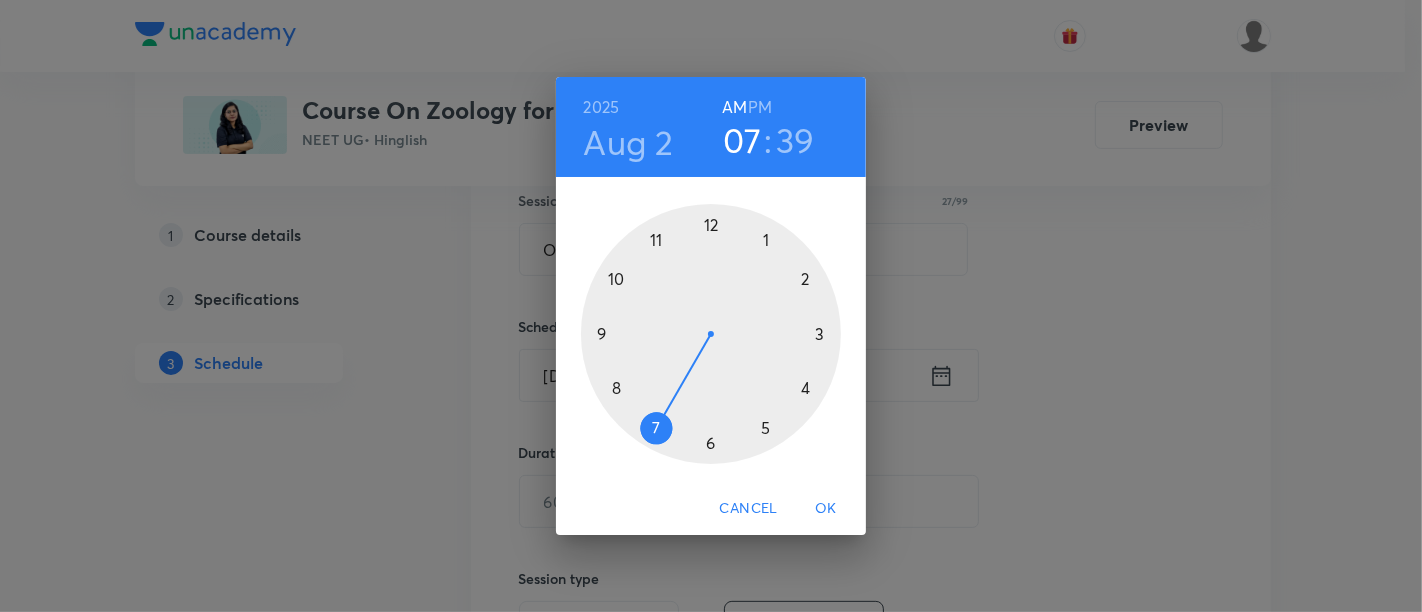 click at bounding box center [711, 334] 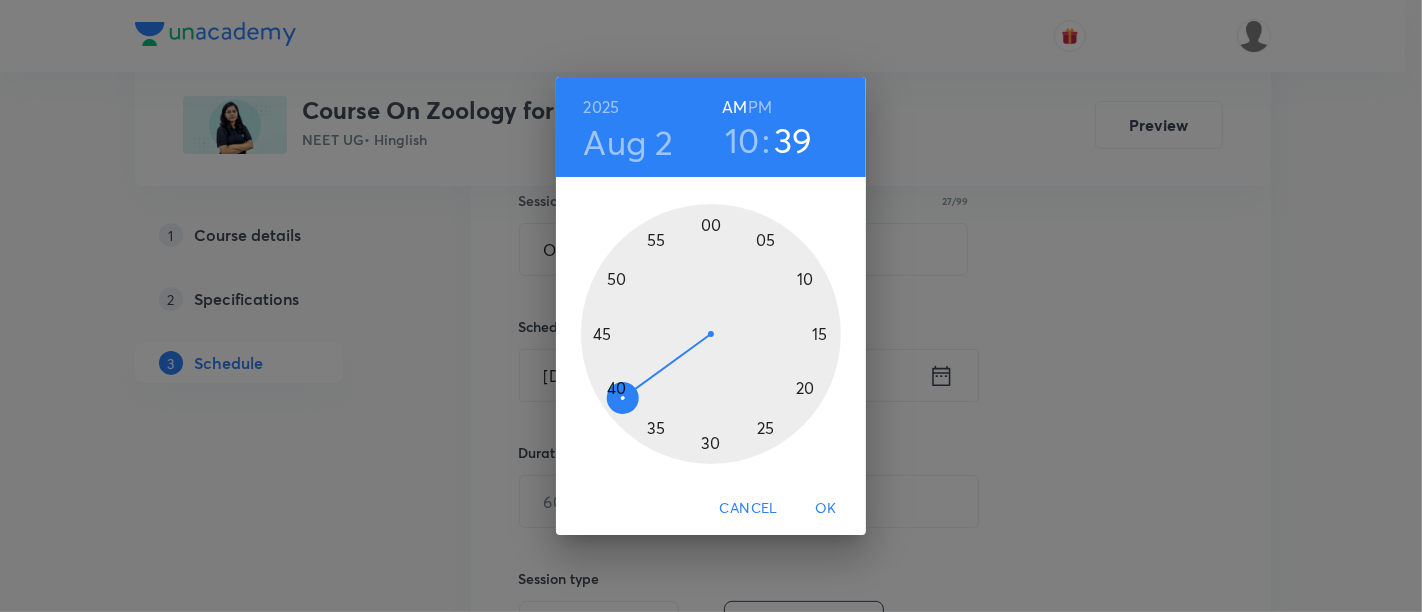click at bounding box center [711, 334] 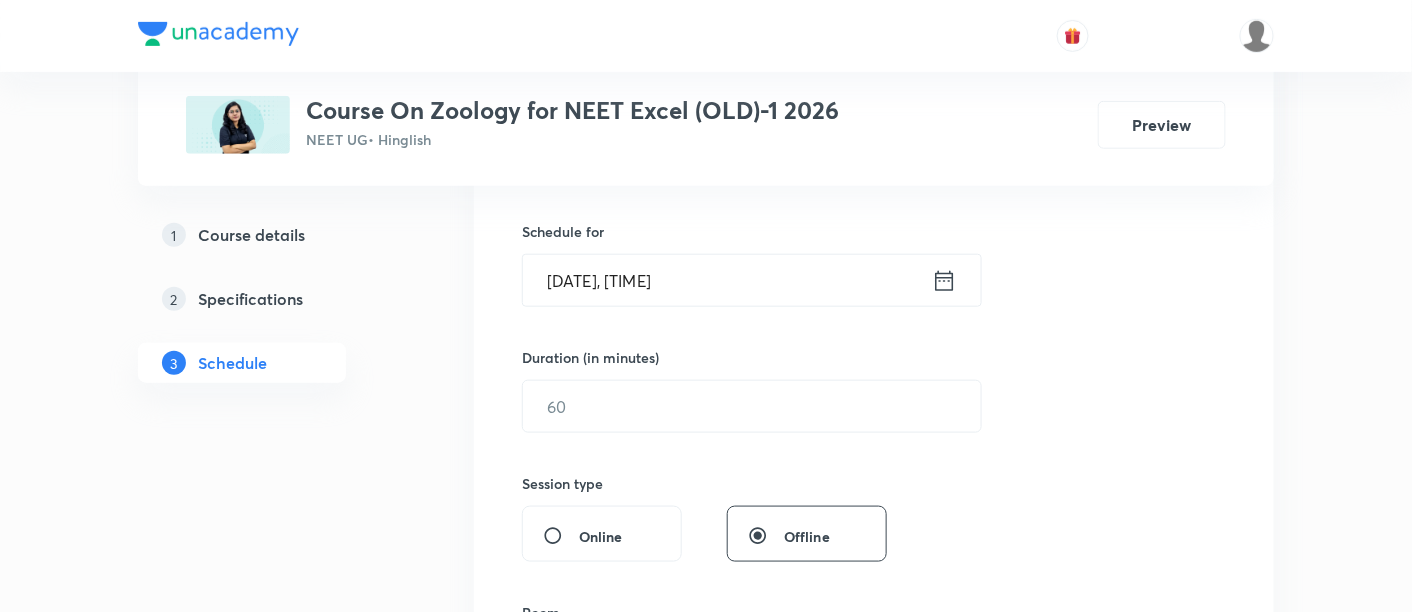 scroll, scrollTop: 481, scrollLeft: 0, axis: vertical 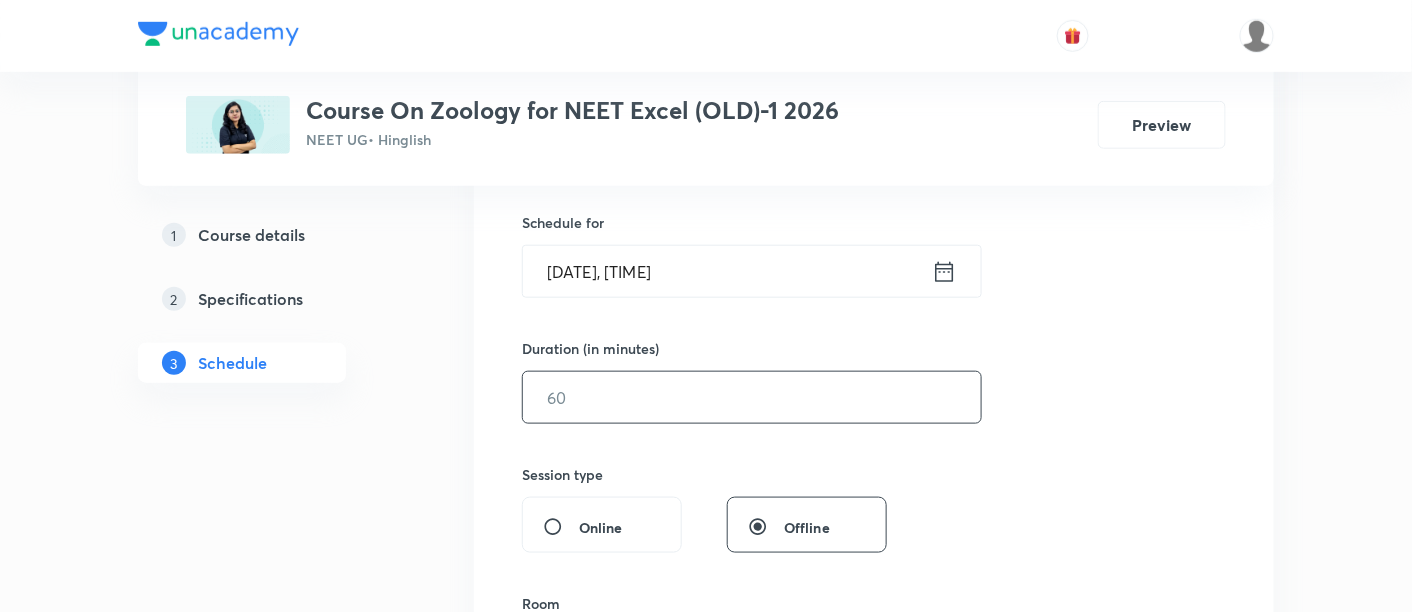 click at bounding box center (752, 397) 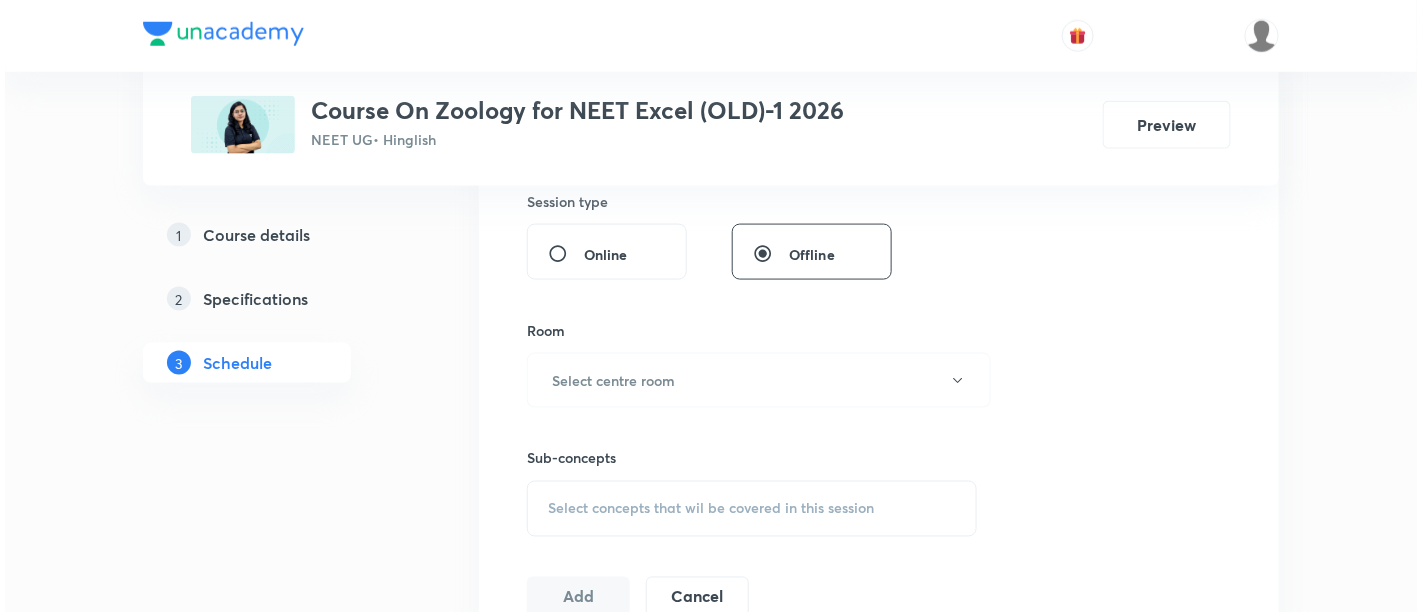 scroll, scrollTop: 759, scrollLeft: 0, axis: vertical 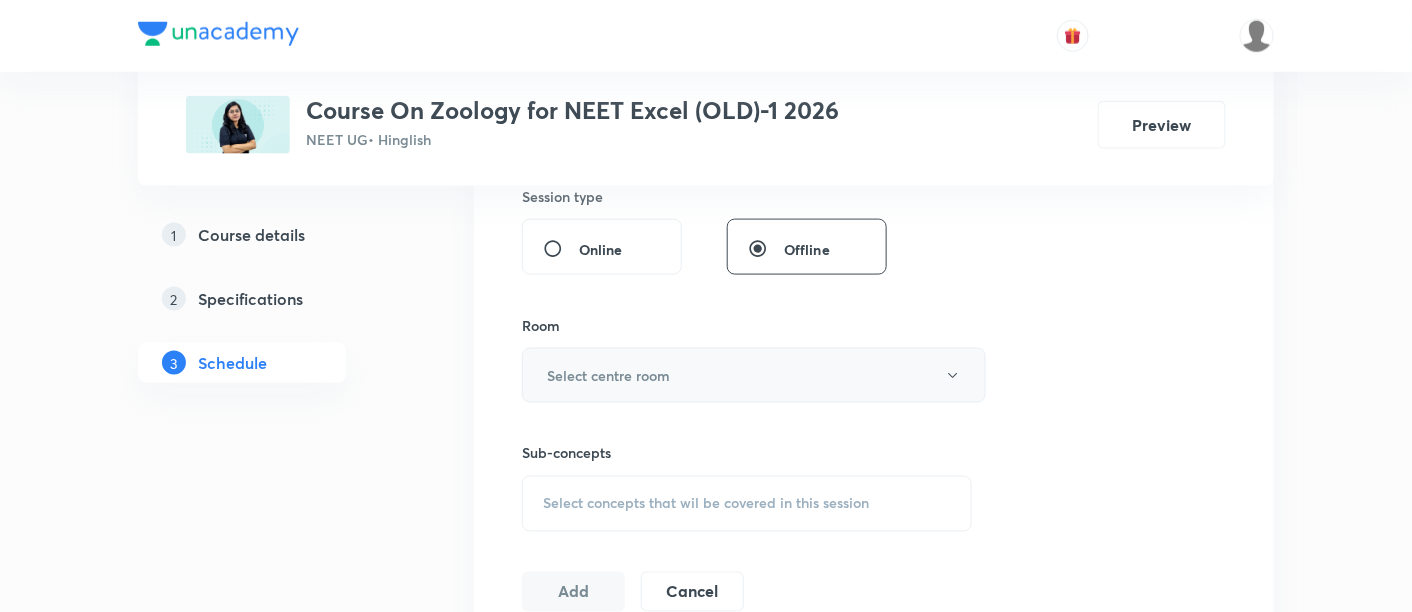 type on "90" 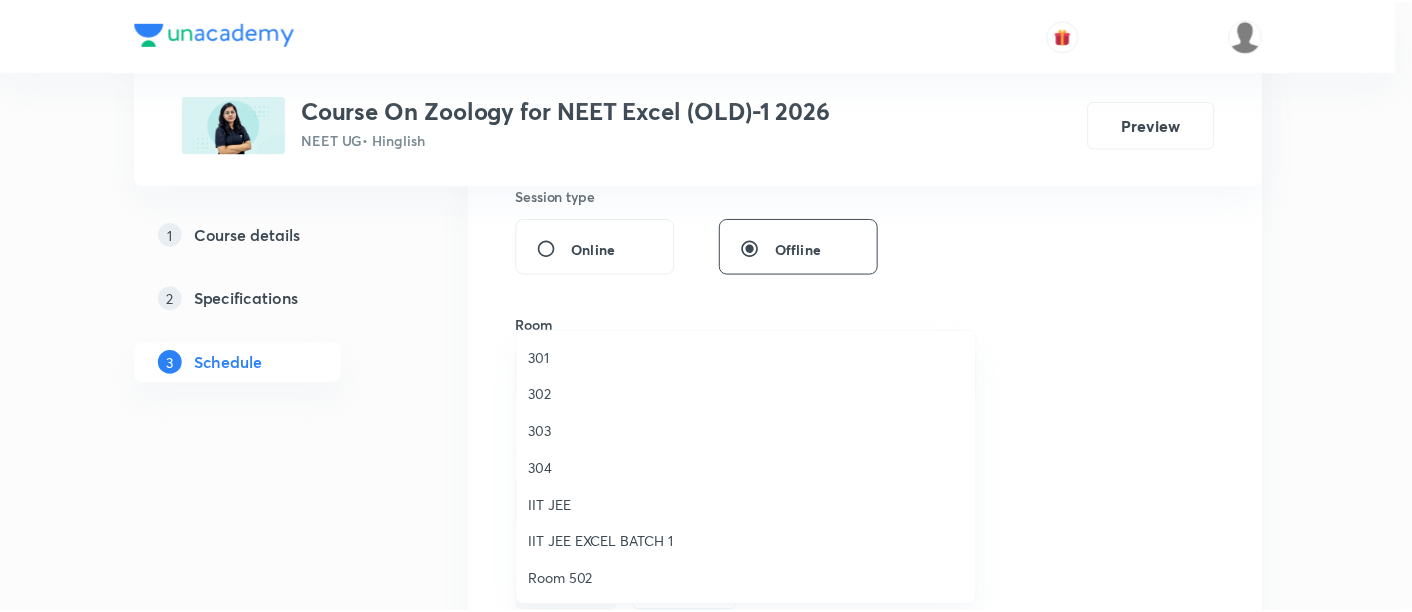 scroll, scrollTop: 665, scrollLeft: 0, axis: vertical 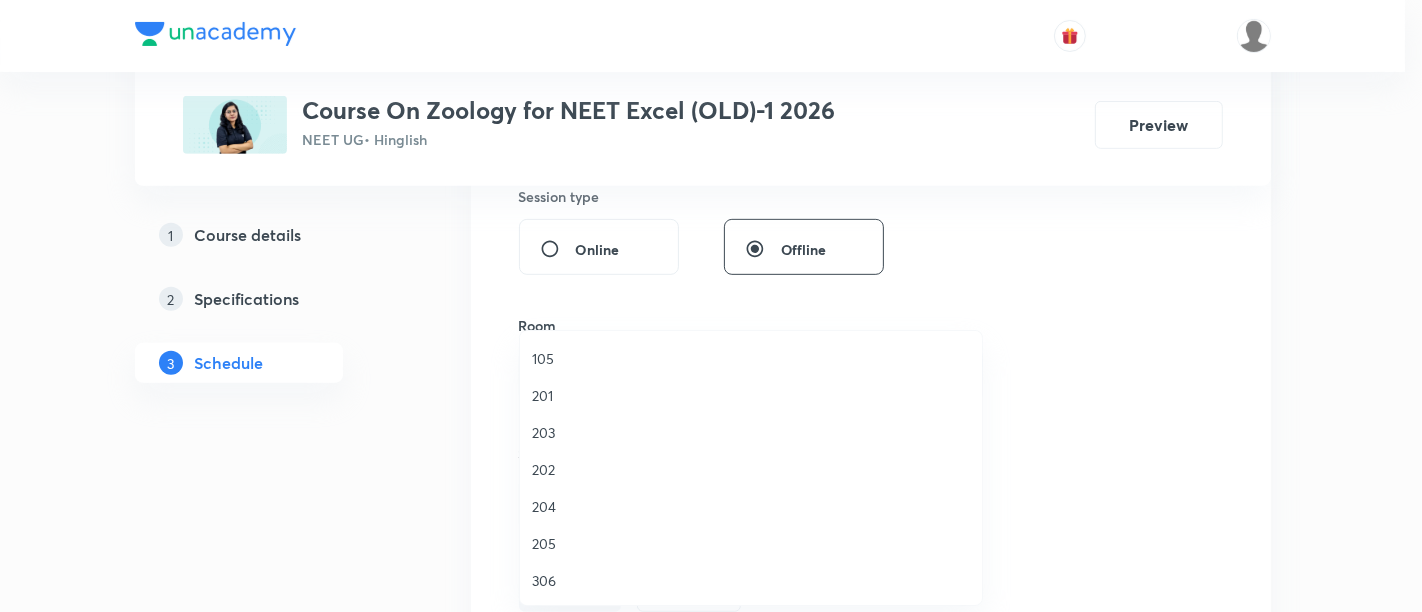 click on "306" at bounding box center [751, 580] 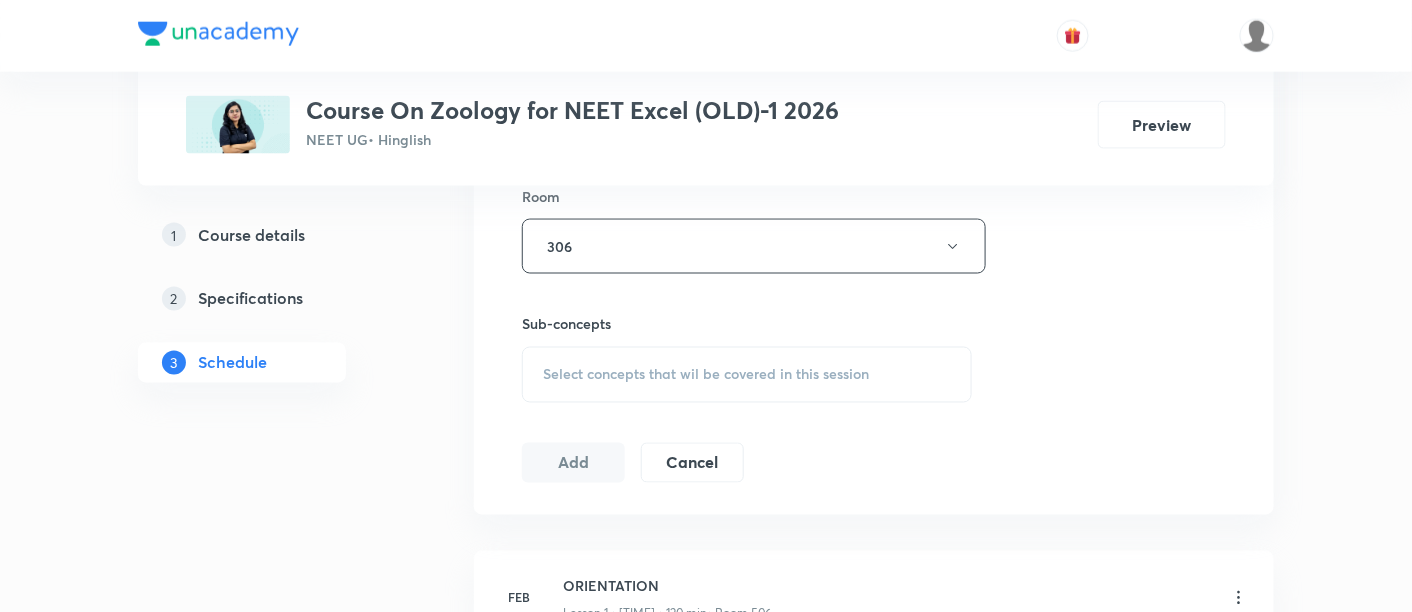 scroll, scrollTop: 903, scrollLeft: 0, axis: vertical 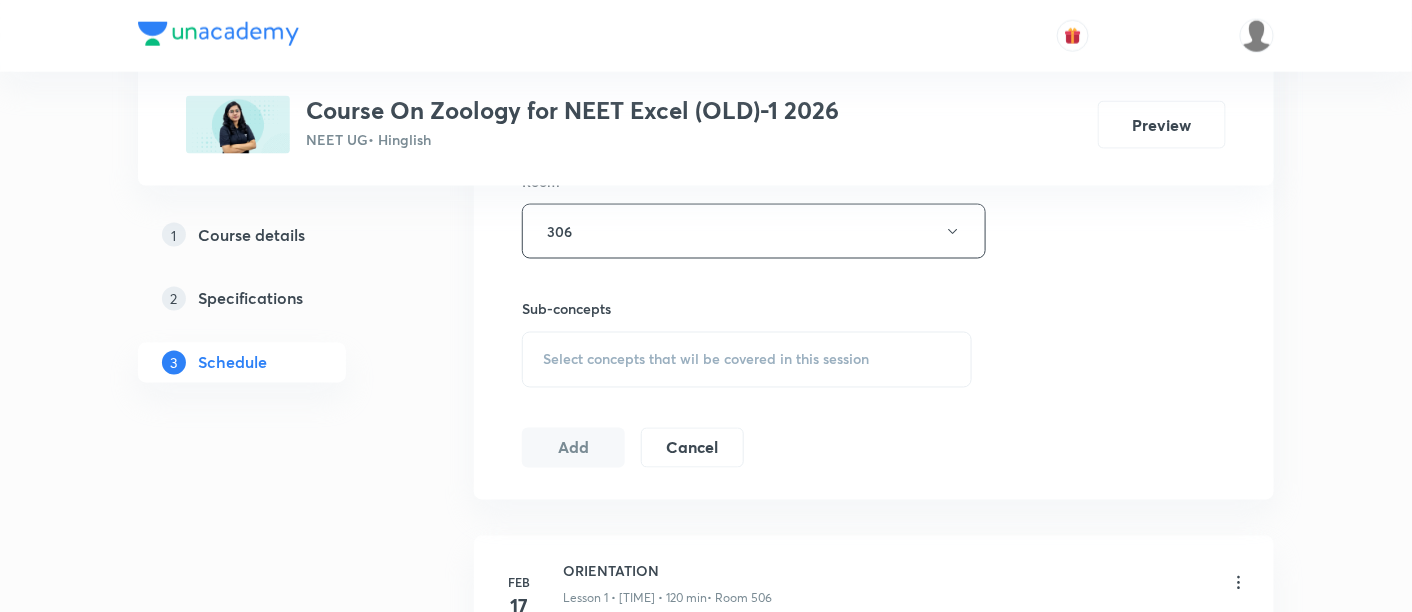 click on "Select concepts that wil be covered in this session" at bounding box center (747, 360) 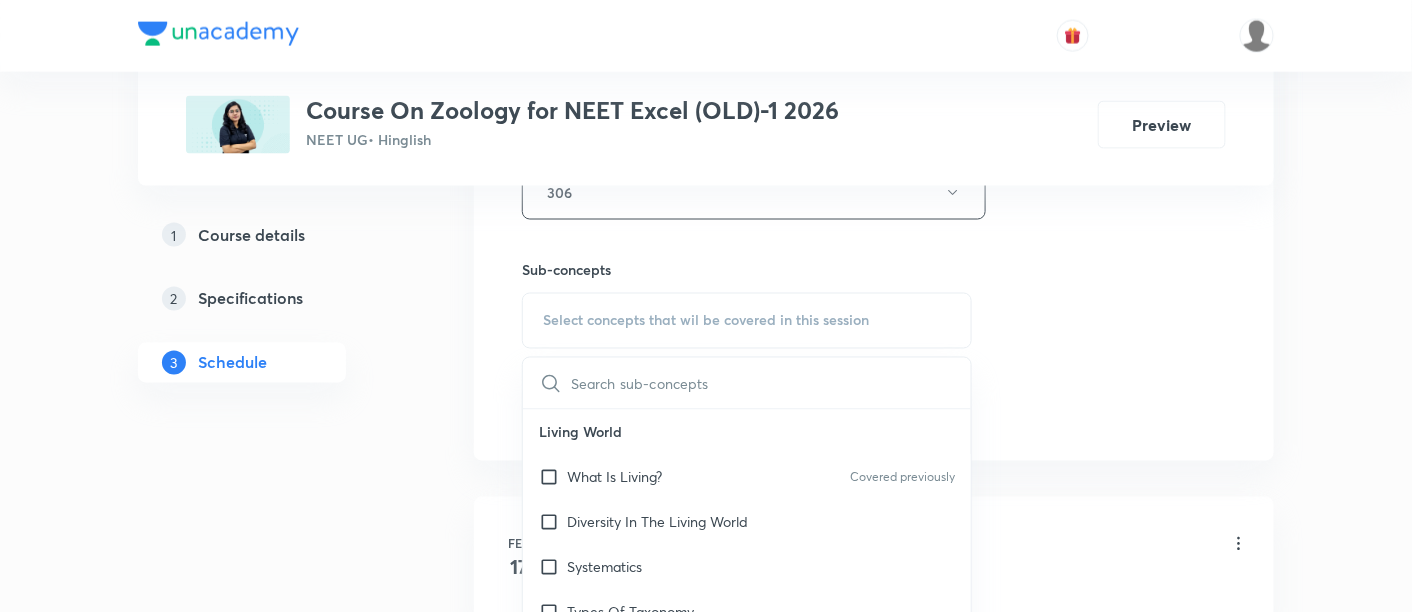 scroll, scrollTop: 955, scrollLeft: 0, axis: vertical 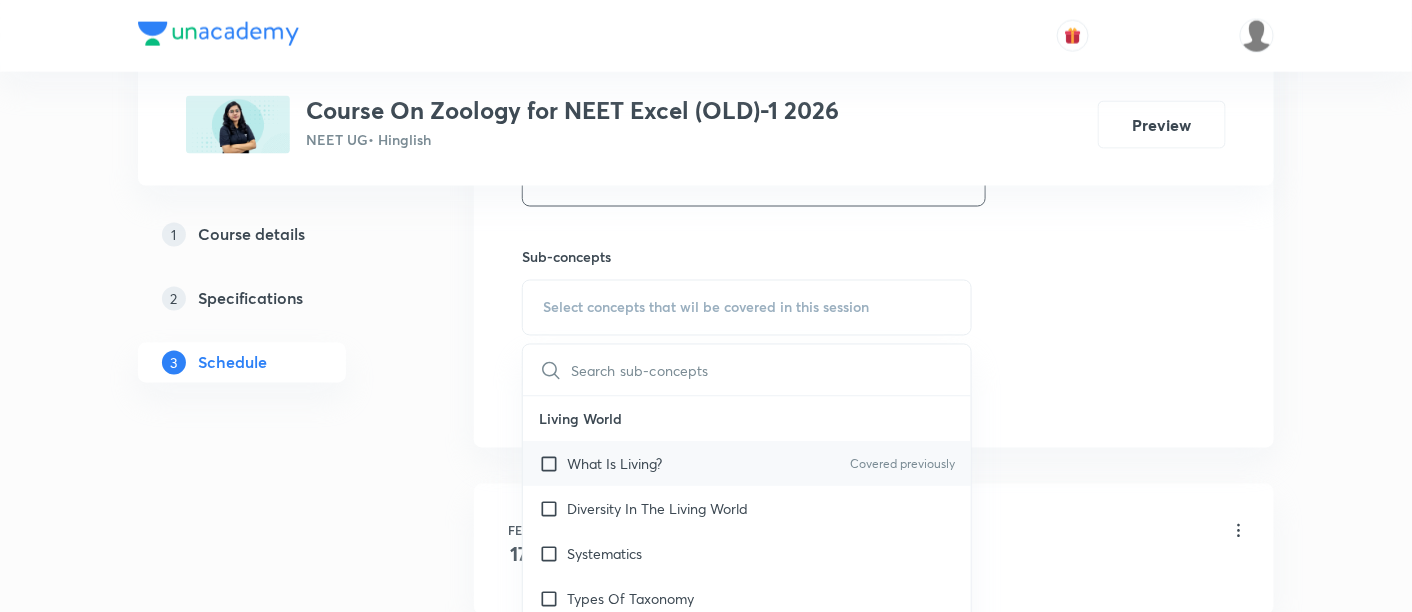 click on "What Is Living?" at bounding box center [614, 464] 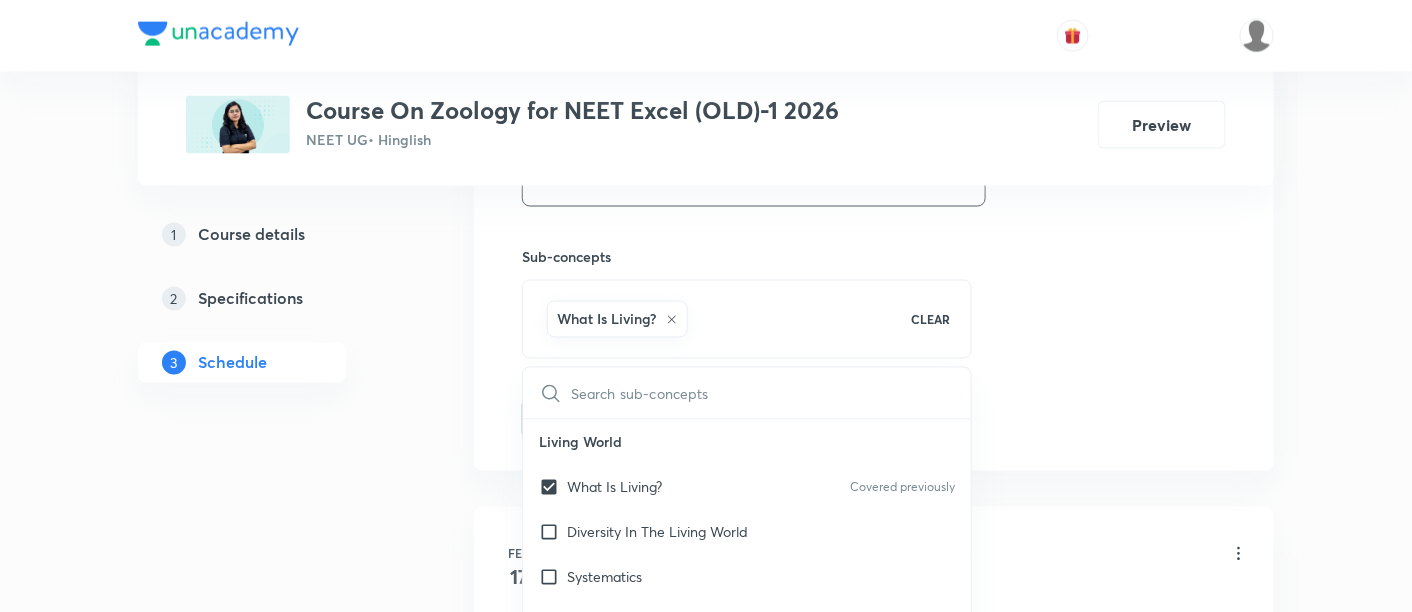 click on "Session  41 Live class Session title 27/99 Origin and Evolution -13/11 ​ Schedule for Aug 2, 2025, 10:30 AM ​ Duration (in minutes) 90 ​   Session type Online Offline Room 306 Sub-concepts What Is Living? CLEAR ​ Living World What Is Living? Covered previously Diversity In The Living World Systematics Types Of Taxonomy Fundamental Components Of Taxonomy Taxonomic Categories Taxonomical Aids The Three Domains Of Life Biological Nomenclature  Biological Classification System Of Classification Kingdom Monera Kingdom Protista Kingdom Fungi Kingdom Plantae Kingdom Animalia Linchens Mycorrhiza Virus Prions Viroids Plant Kingdom Algae Bryophytes Pteridophytes Gymnosperms Angiosperms Animal Kingdom Basics Of Classification Classification Of Animals Animal Kingdom Animal Diversity Animal Diversity Morphology - Flowering Plants Plant Morphology Root Types Of Roots Stem Types Of Stem  Leaf Inflorescence Flower Fruit Seed Semi-Technical Description Of A Typical Flowering Plant Anatomy - Flowering Plants Earthworm" at bounding box center (874, -42) 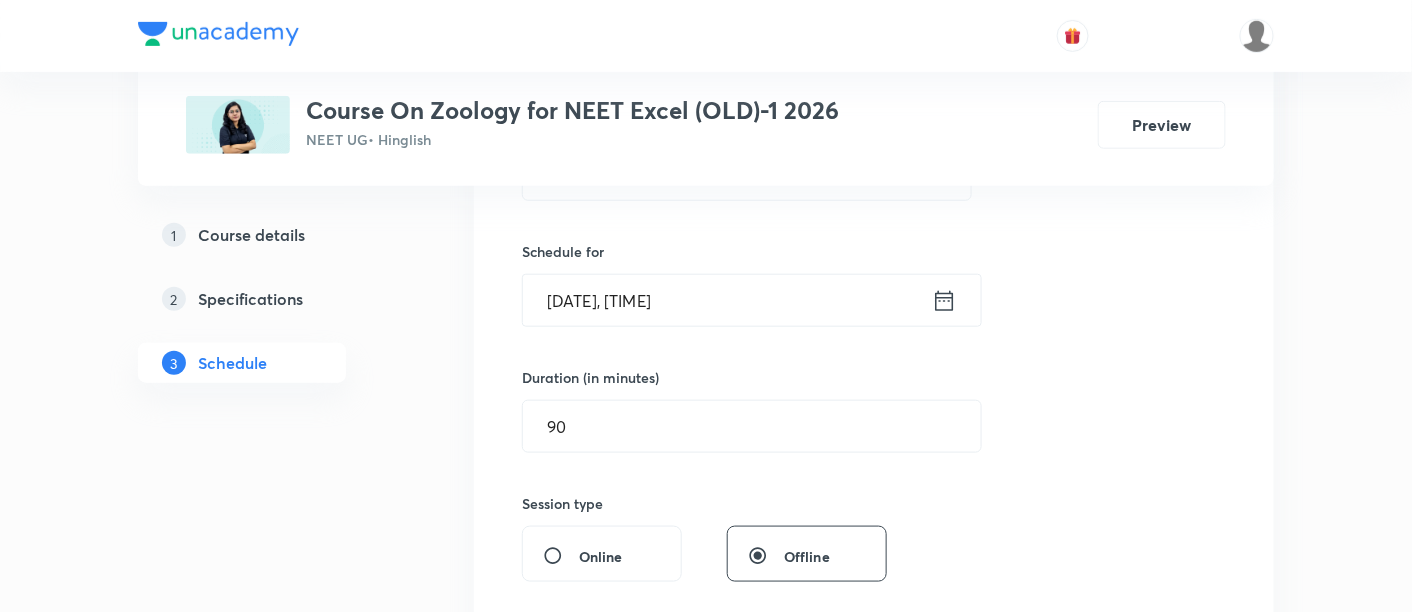 scroll, scrollTop: 455, scrollLeft: 0, axis: vertical 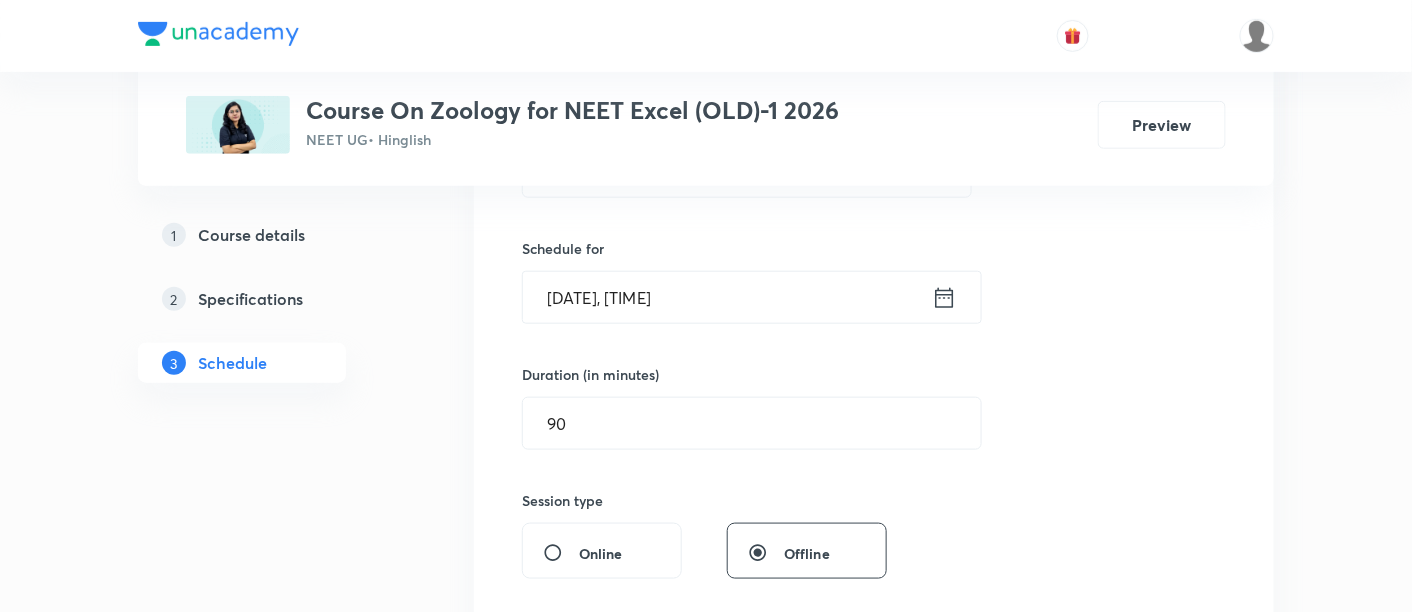 click on "Session  41 Live class Session title 27/99 Origin and Evolution -13/11 ​ Schedule for Aug 2, 2025, 10:30 AM ​ Duration (in minutes) 90 ​   Session type Online Offline Room 306 Sub-concepts What Is Living? CLEAR Add Cancel" at bounding box center (874, 458) 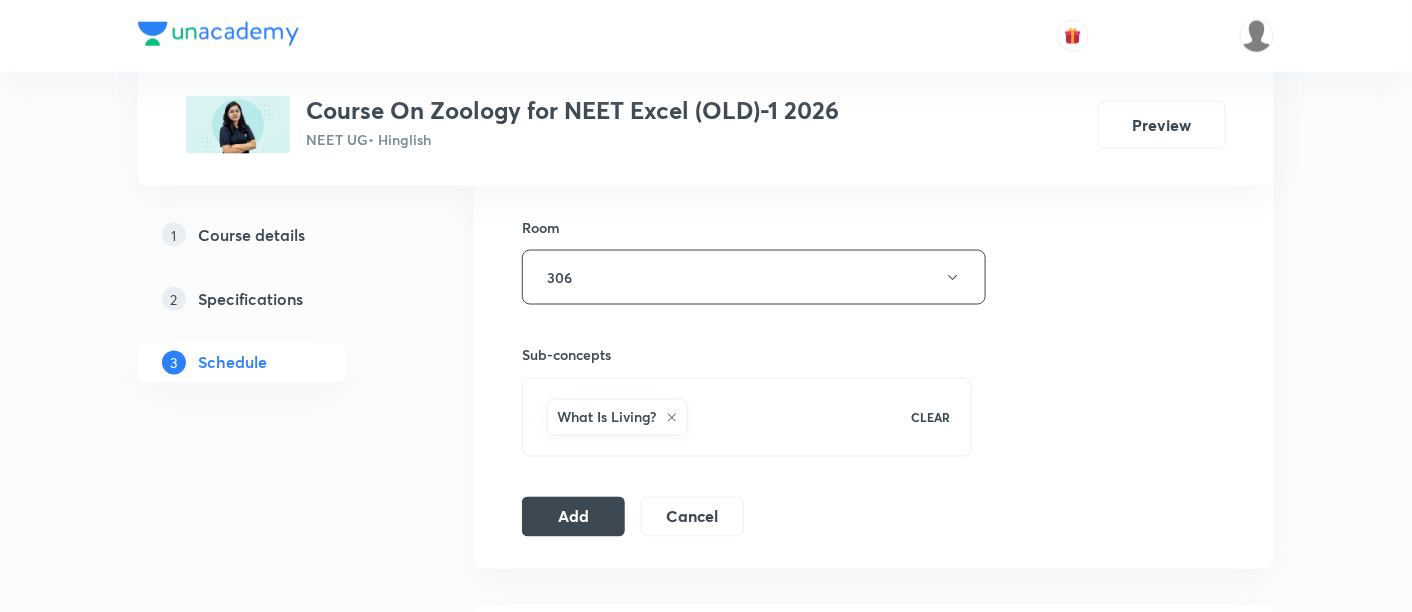 scroll, scrollTop: 870, scrollLeft: 0, axis: vertical 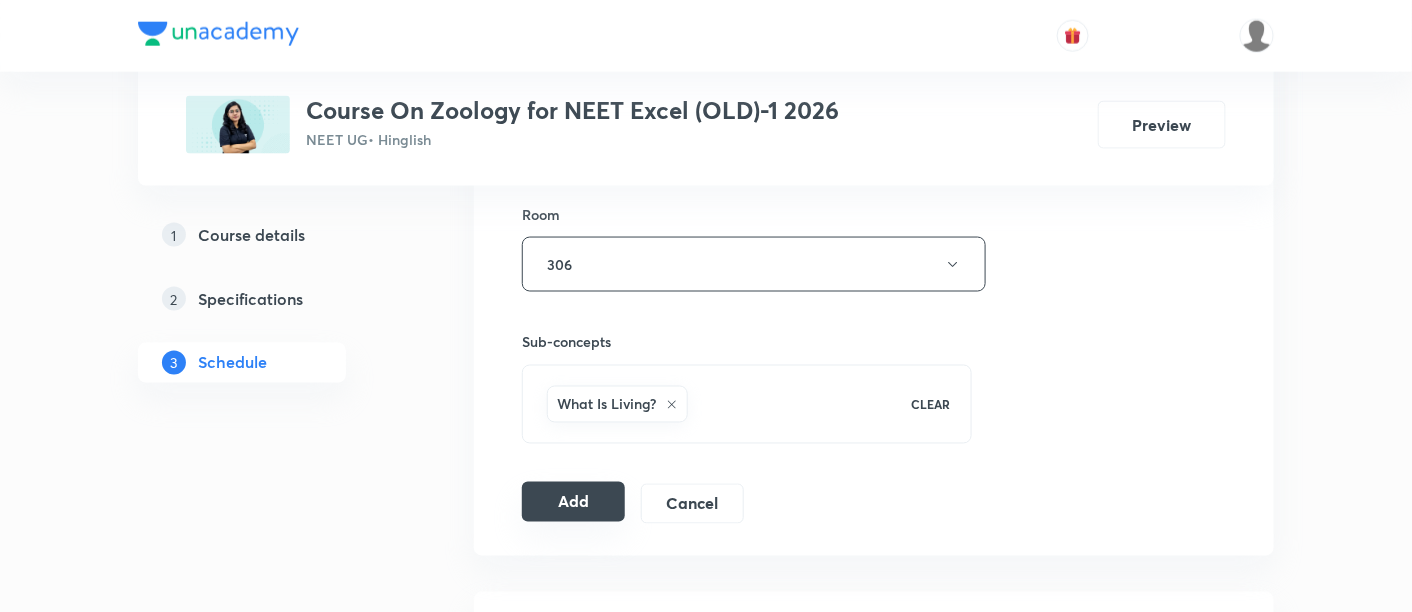 click on "Add" at bounding box center [573, 502] 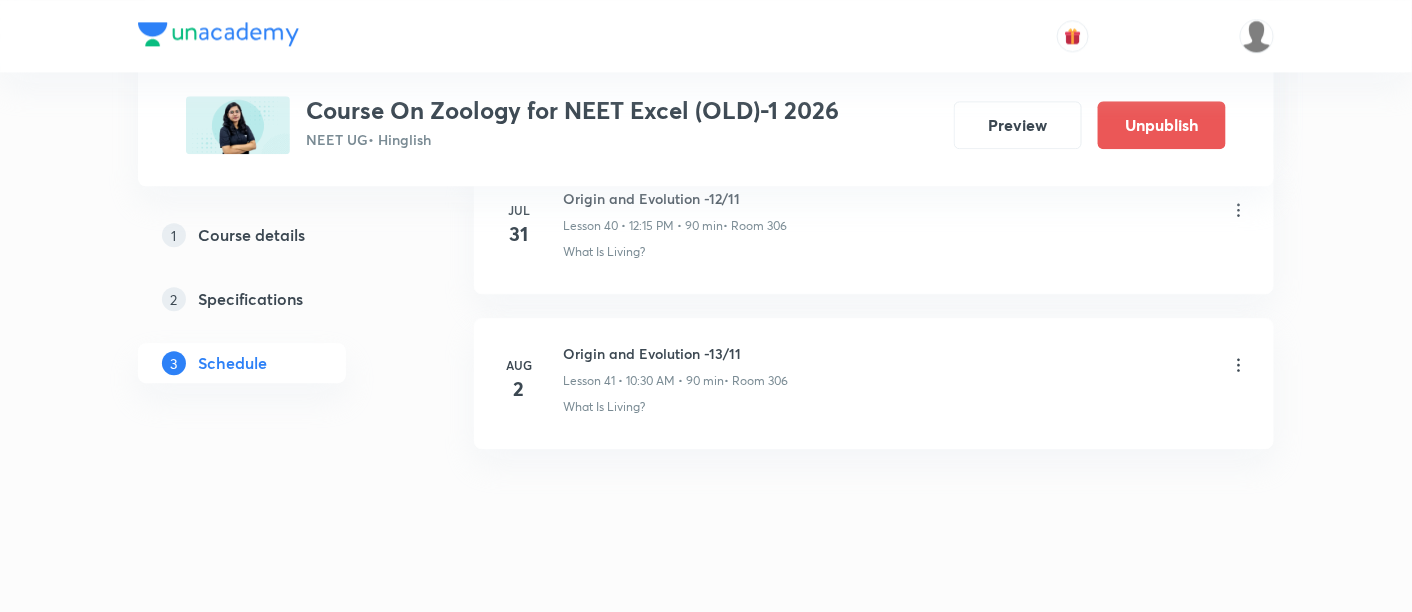 scroll, scrollTop: 6403, scrollLeft: 0, axis: vertical 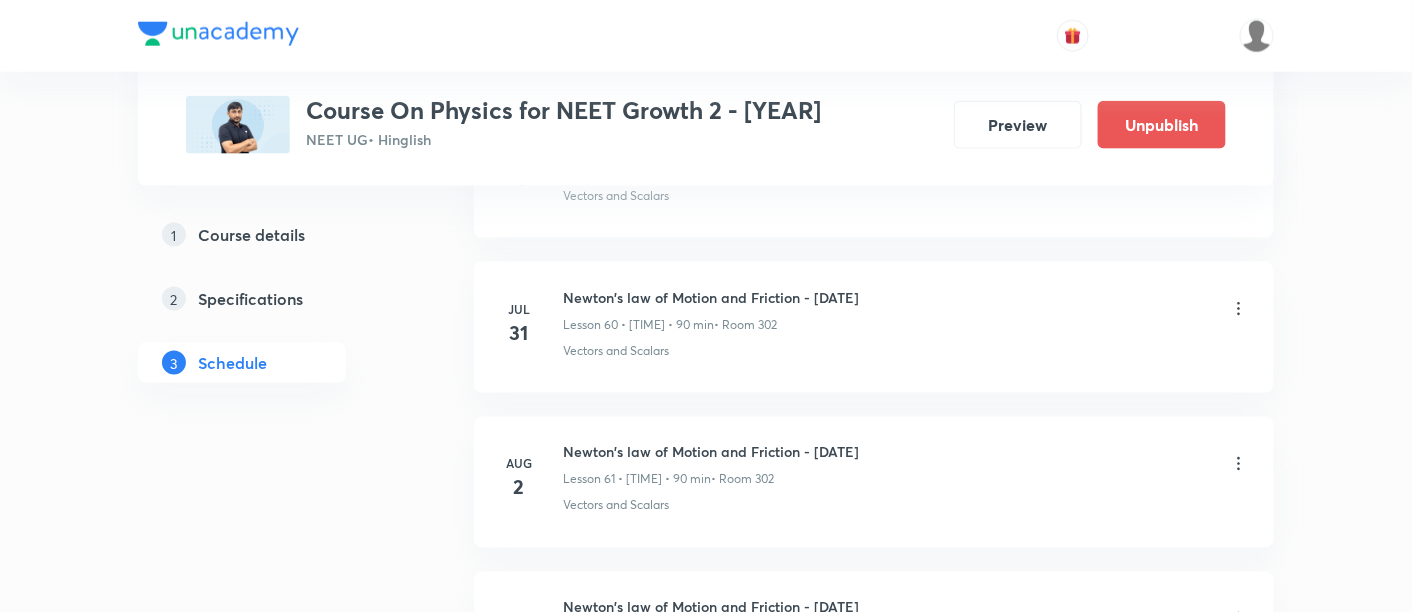 click 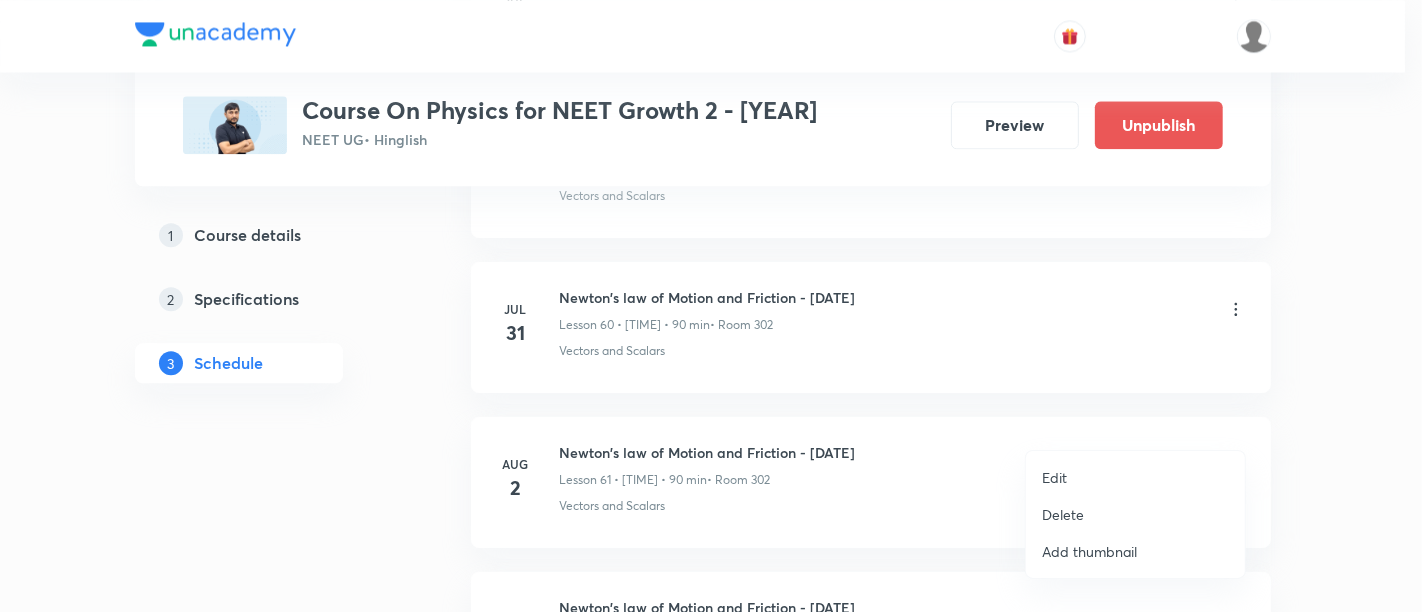 click on "Delete" at bounding box center (1063, 514) 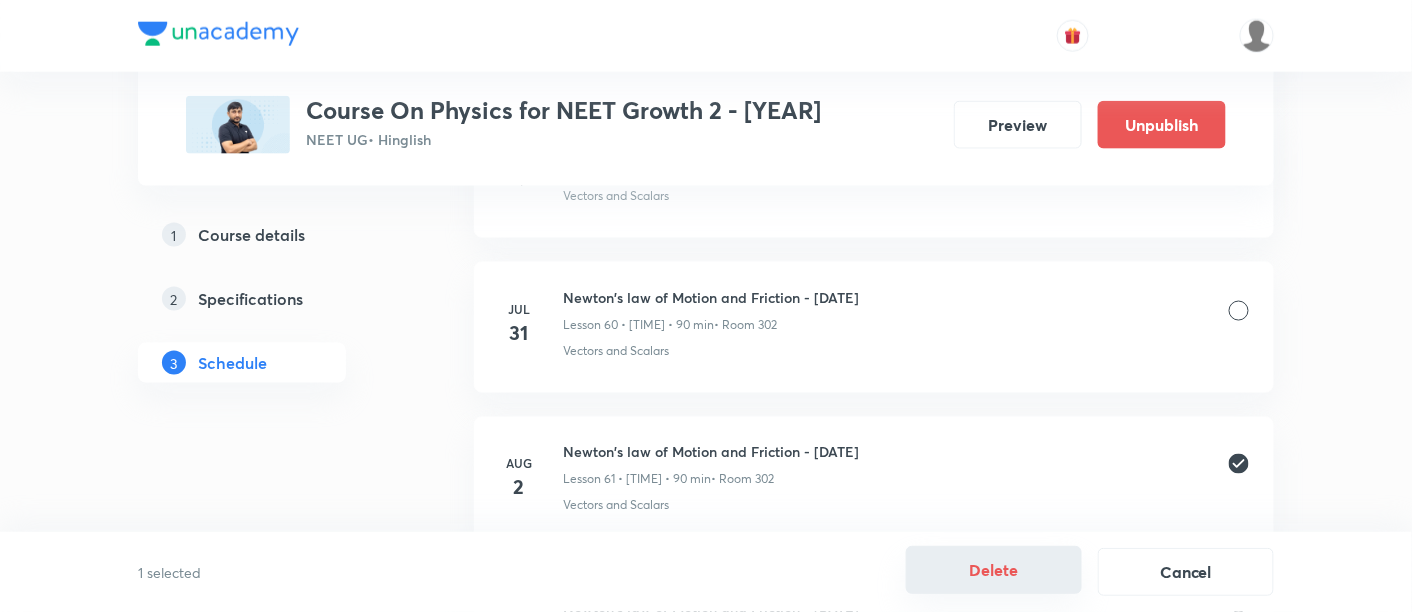 click on "Delete" at bounding box center (994, 570) 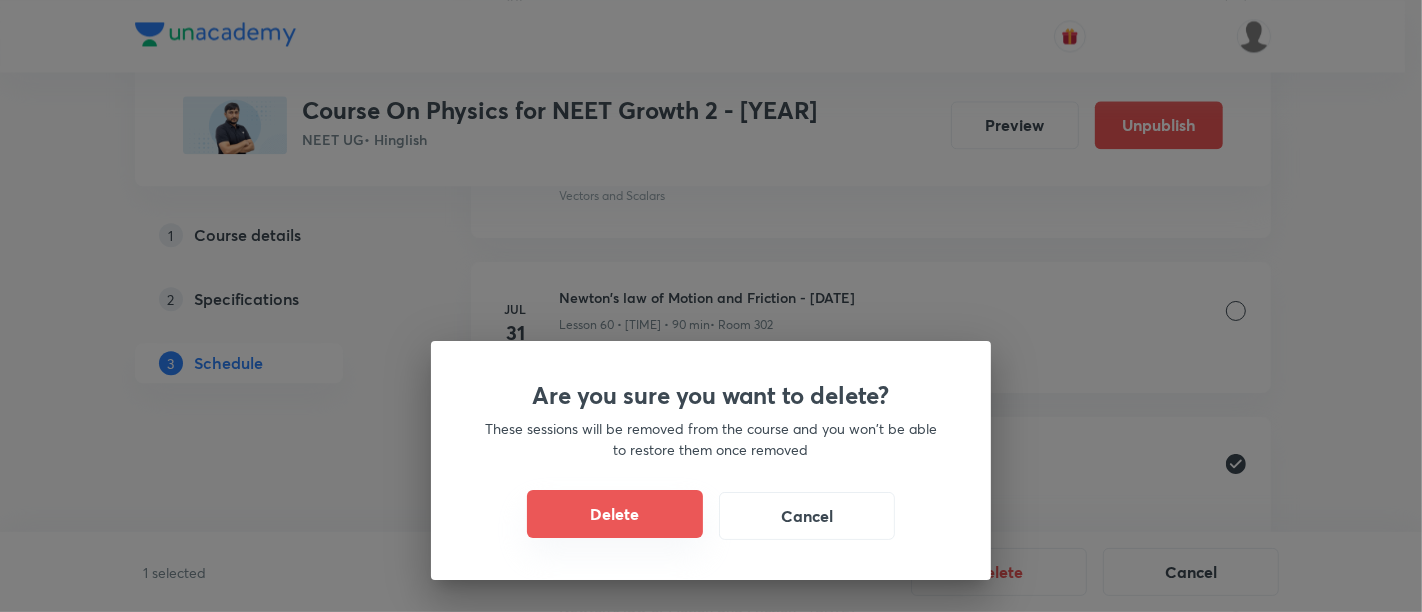 click on "Delete" at bounding box center [615, 514] 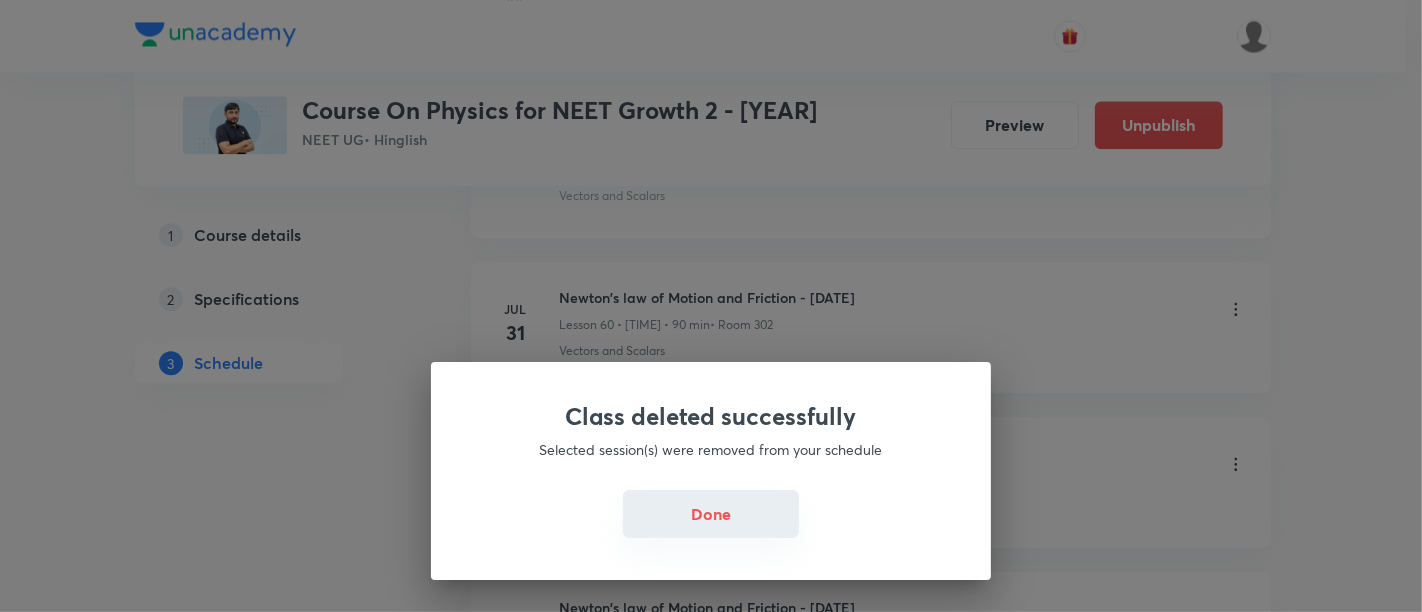 click on "Done" at bounding box center [711, 514] 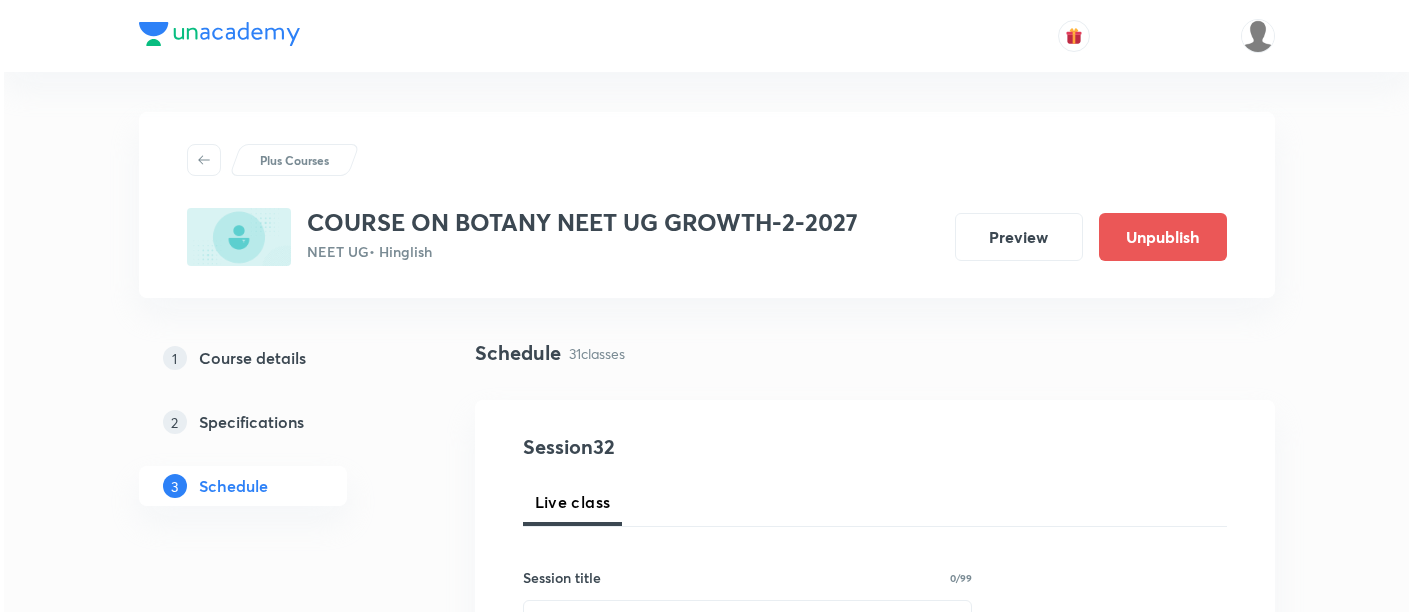 scroll, scrollTop: 5775, scrollLeft: 0, axis: vertical 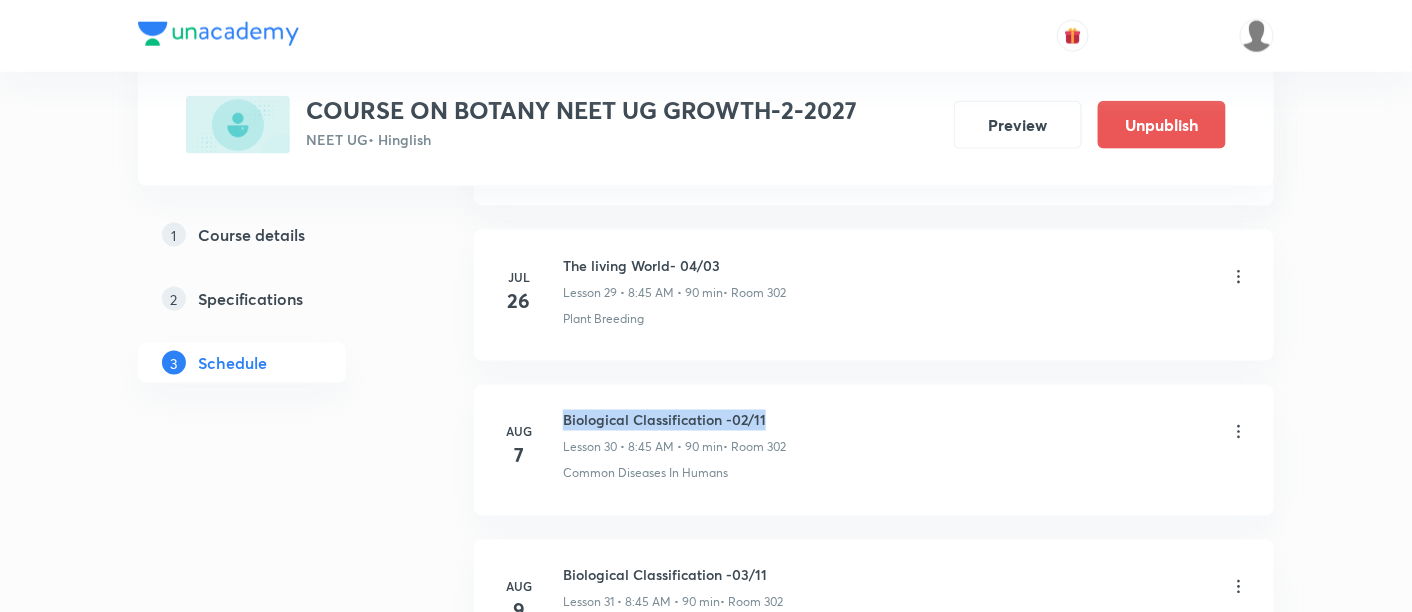 drag, startPoint x: 562, startPoint y: 398, endPoint x: 794, endPoint y: 395, distance: 232.0194 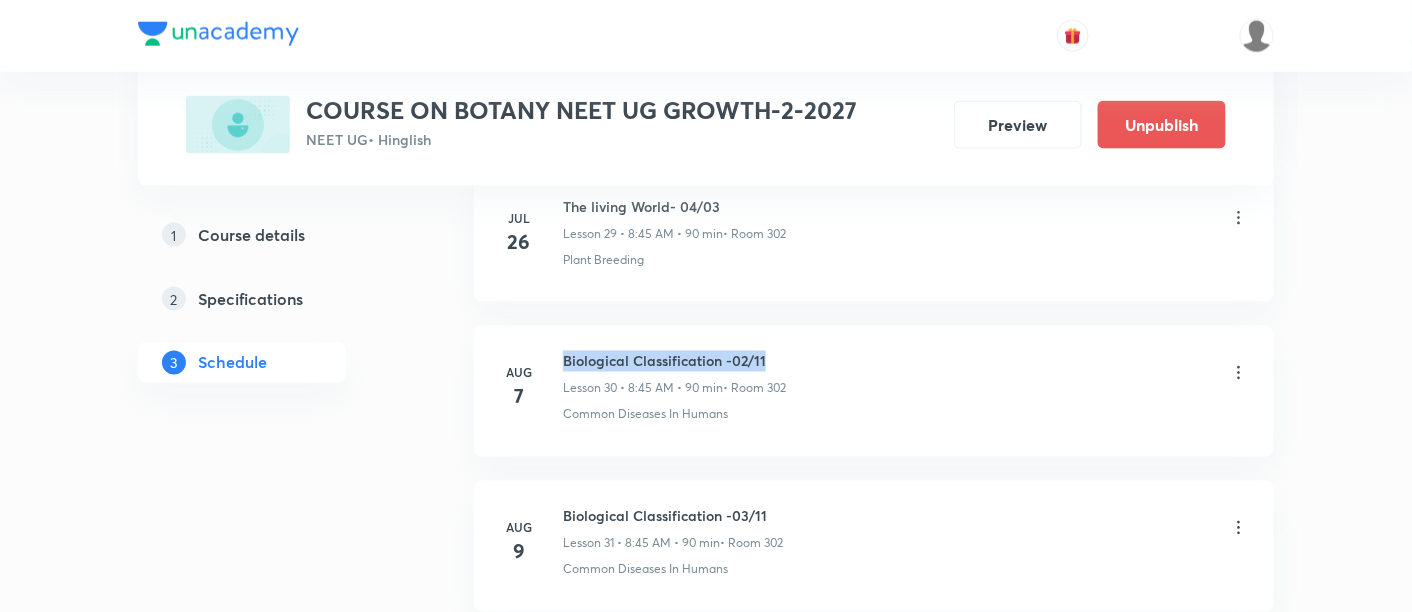 scroll, scrollTop: 5605, scrollLeft: 0, axis: vertical 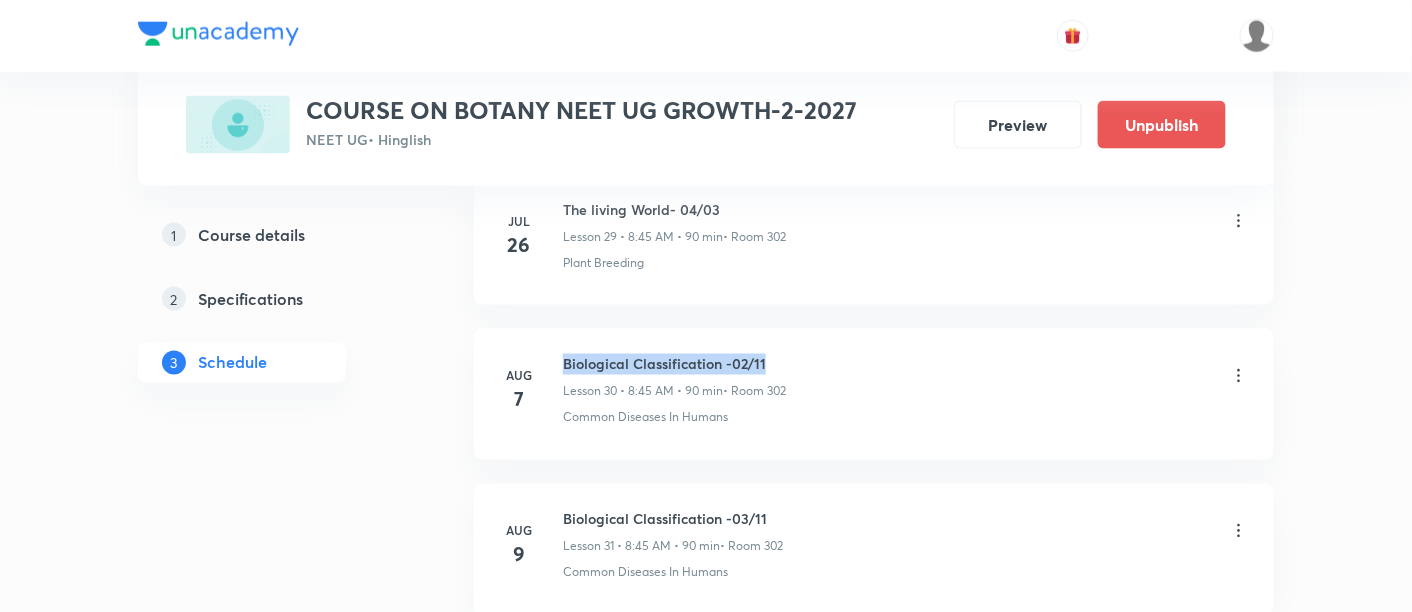 copy on "Biological Classification -02/11" 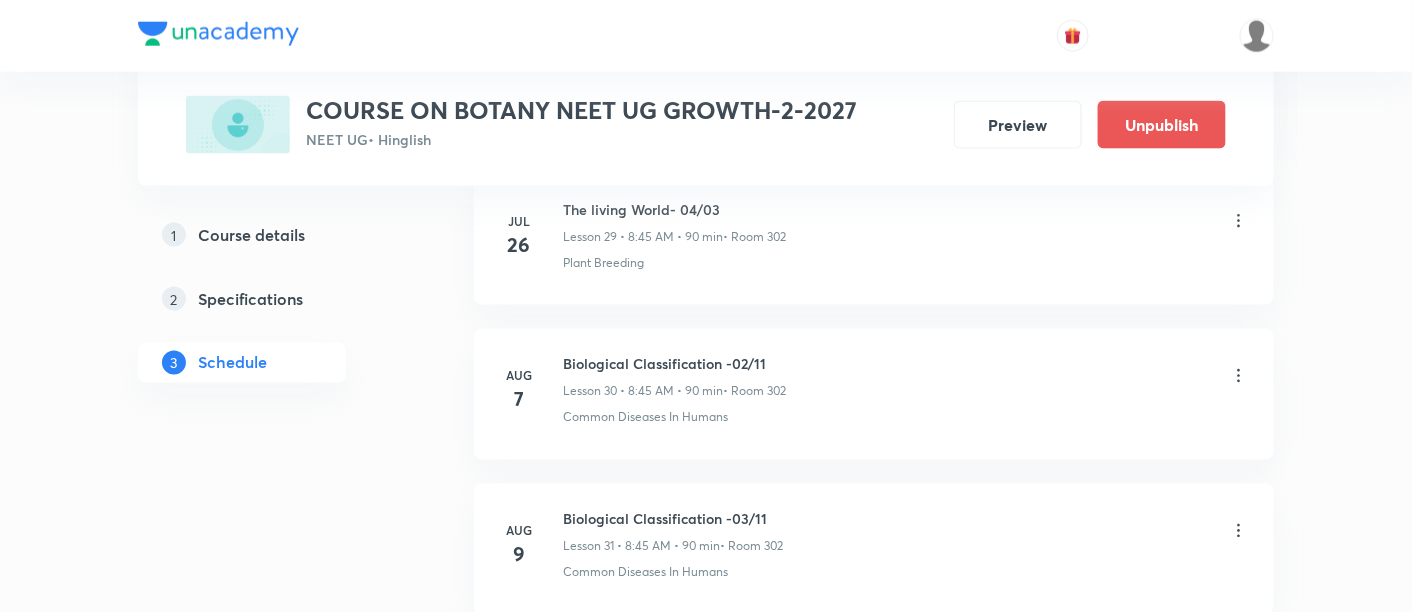 click on "Common Diseases In Humans" at bounding box center (906, 418) 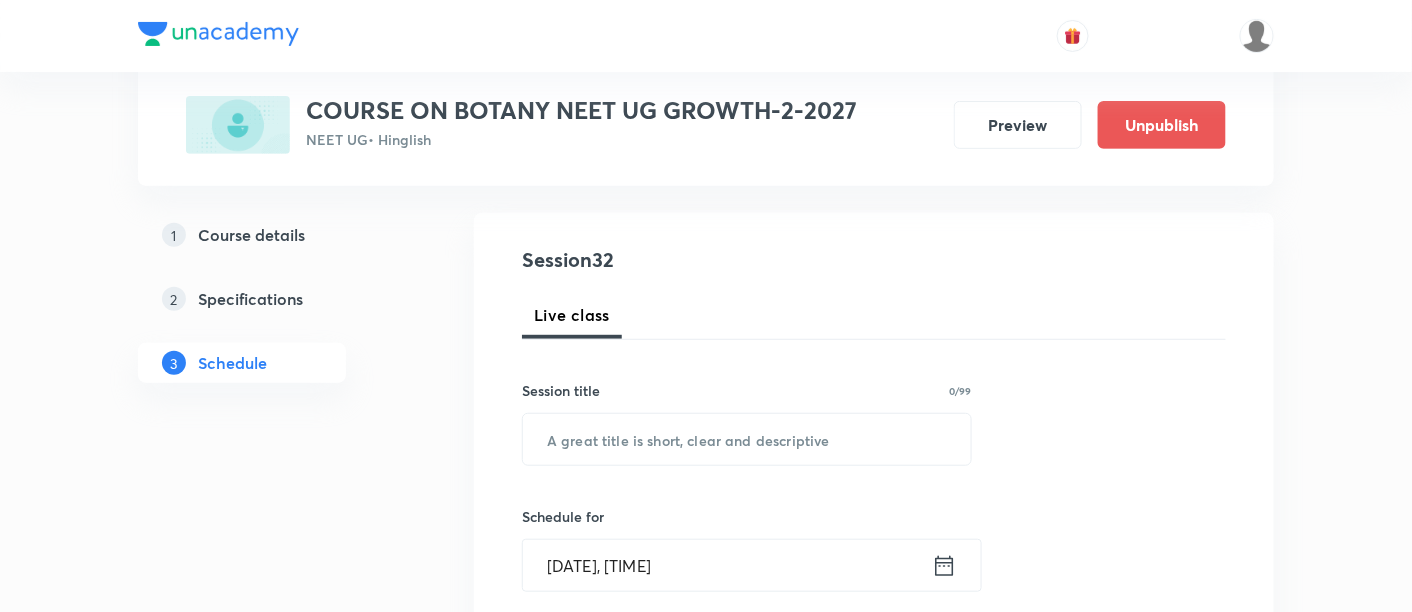 scroll, scrollTop: 200, scrollLeft: 0, axis: vertical 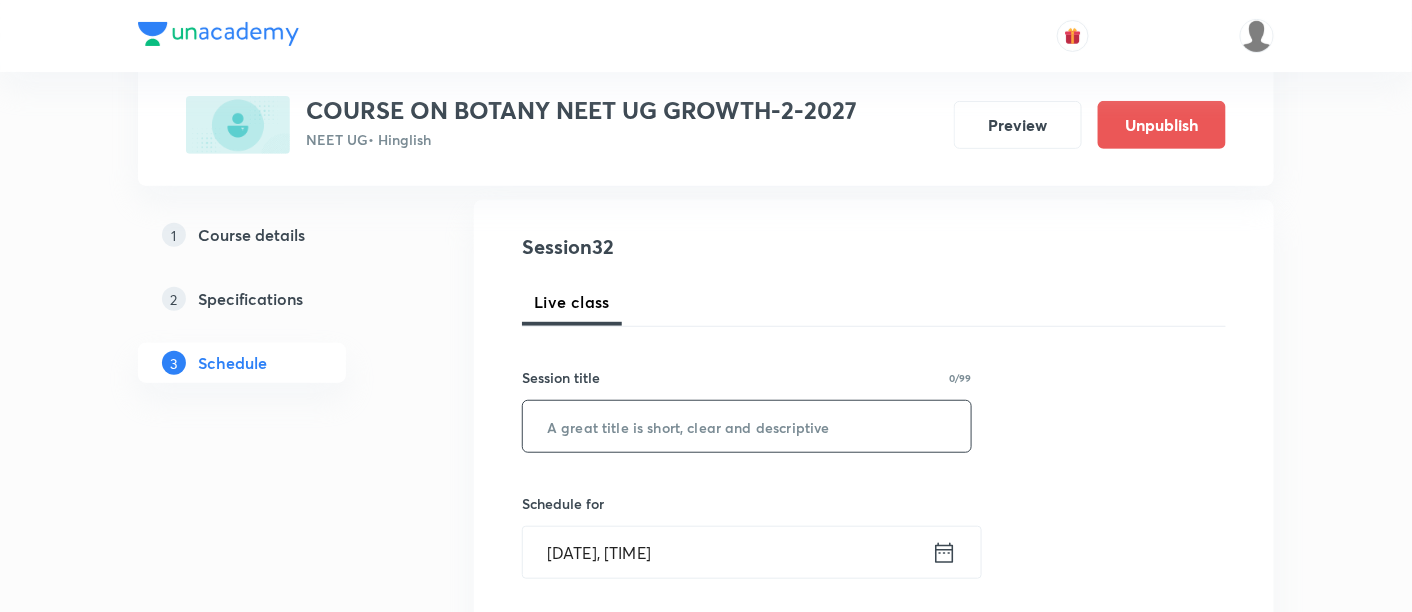 click at bounding box center (747, 426) 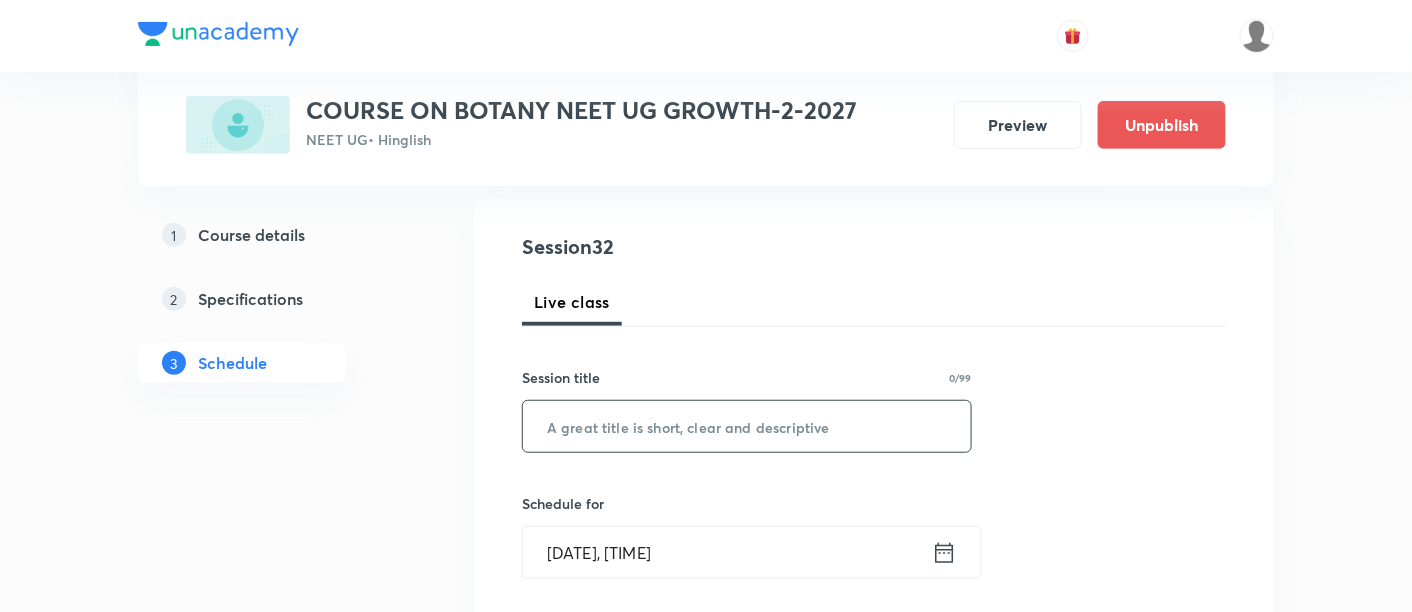 paste on "Biological Classification -02/11" 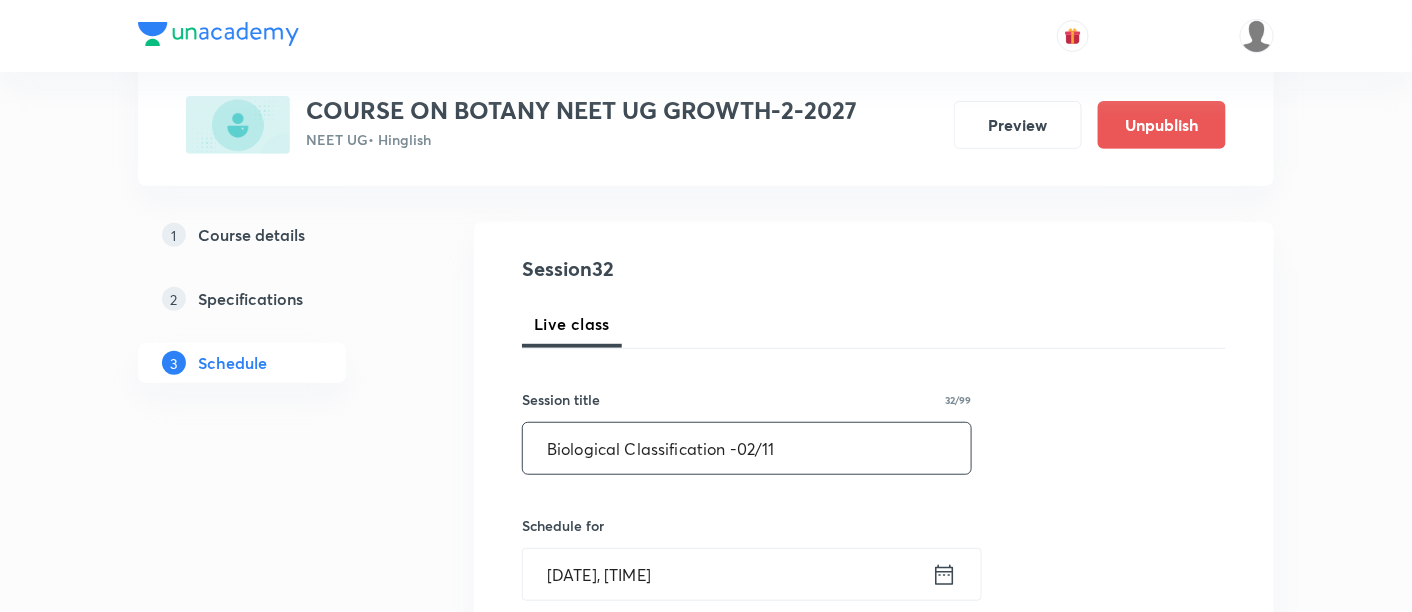 scroll, scrollTop: 188, scrollLeft: 0, axis: vertical 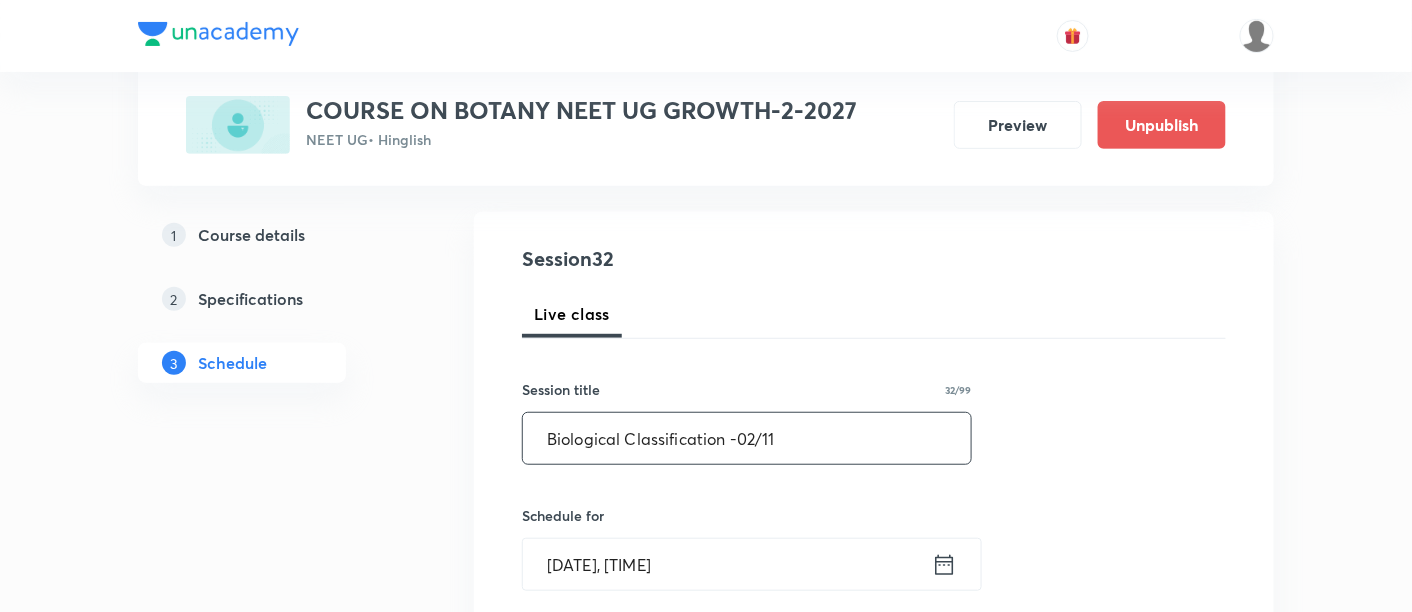 click on "Biological Classification -02/11" at bounding box center [747, 438] 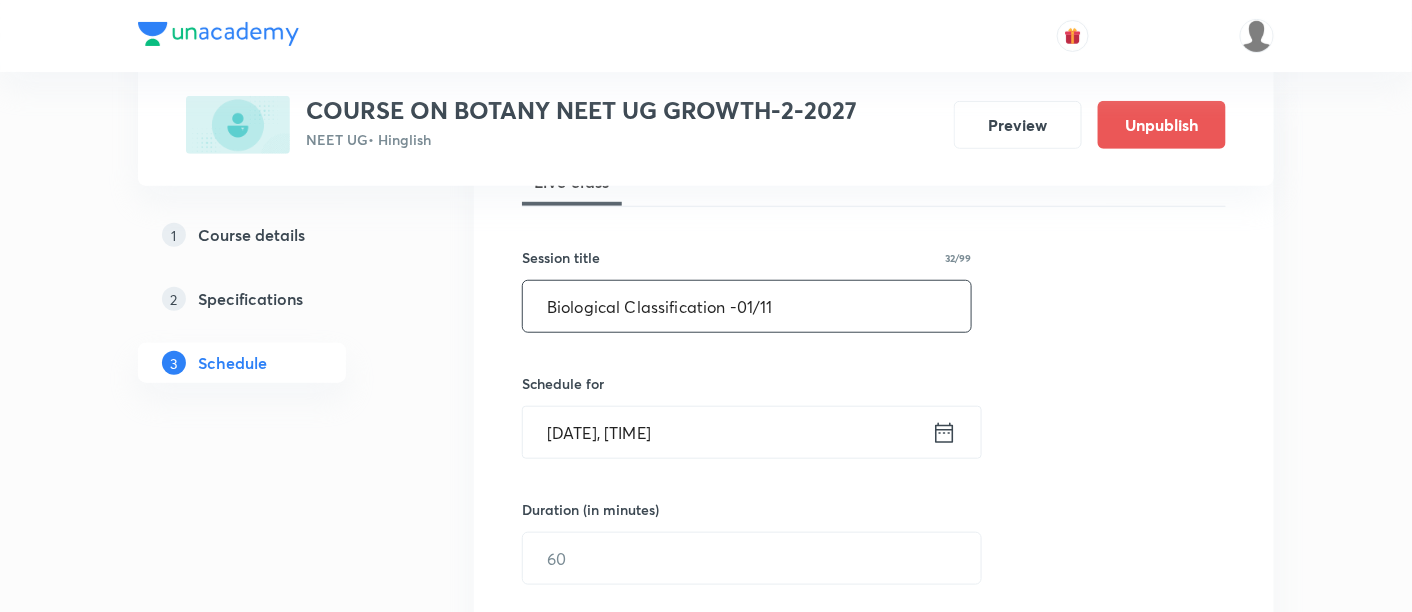 scroll, scrollTop: 355, scrollLeft: 0, axis: vertical 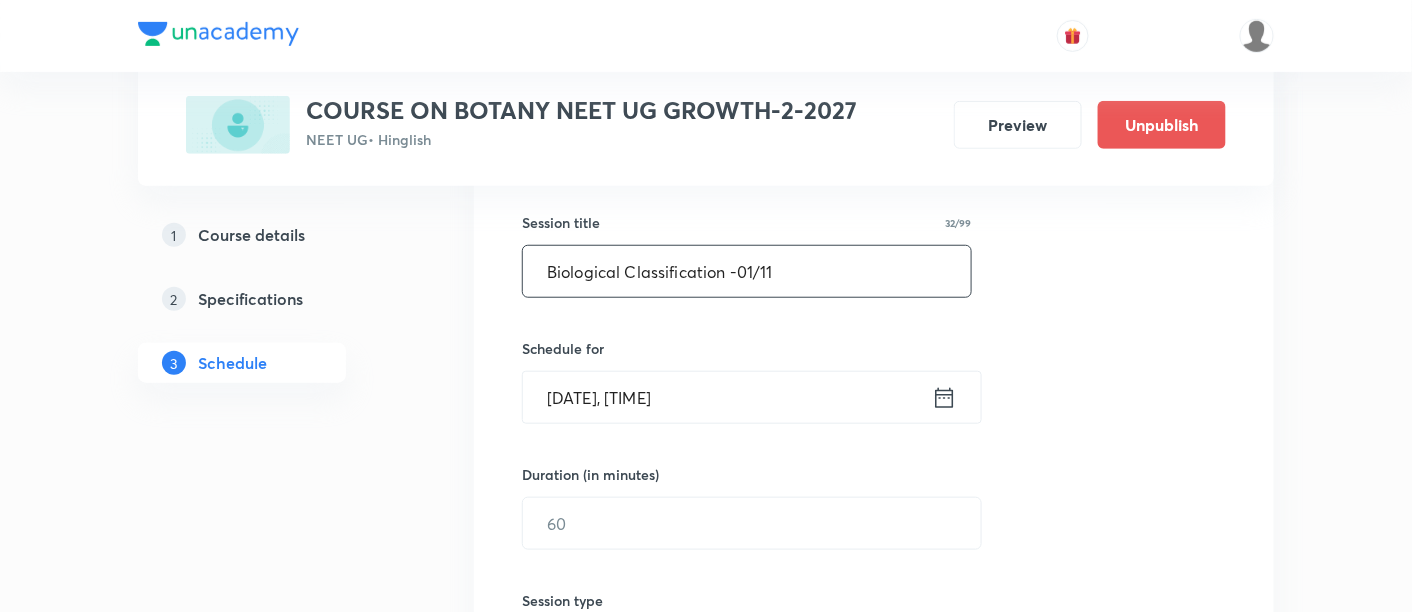 type on "Biological Classification -01/11" 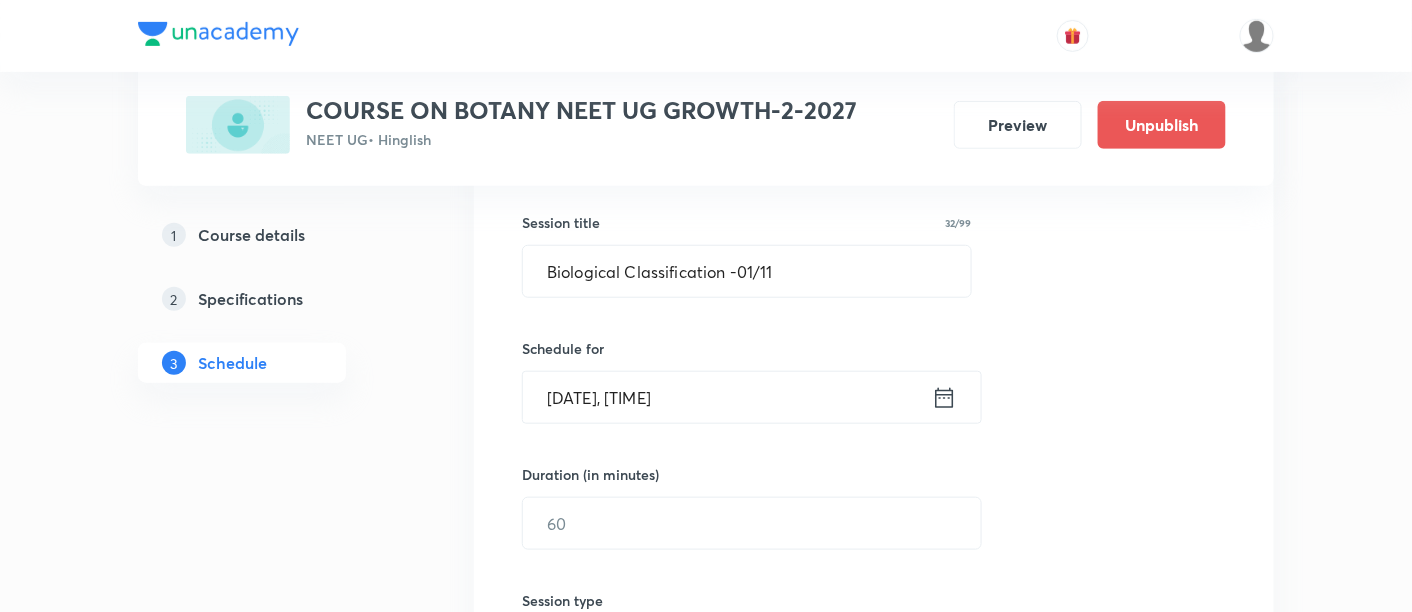 click 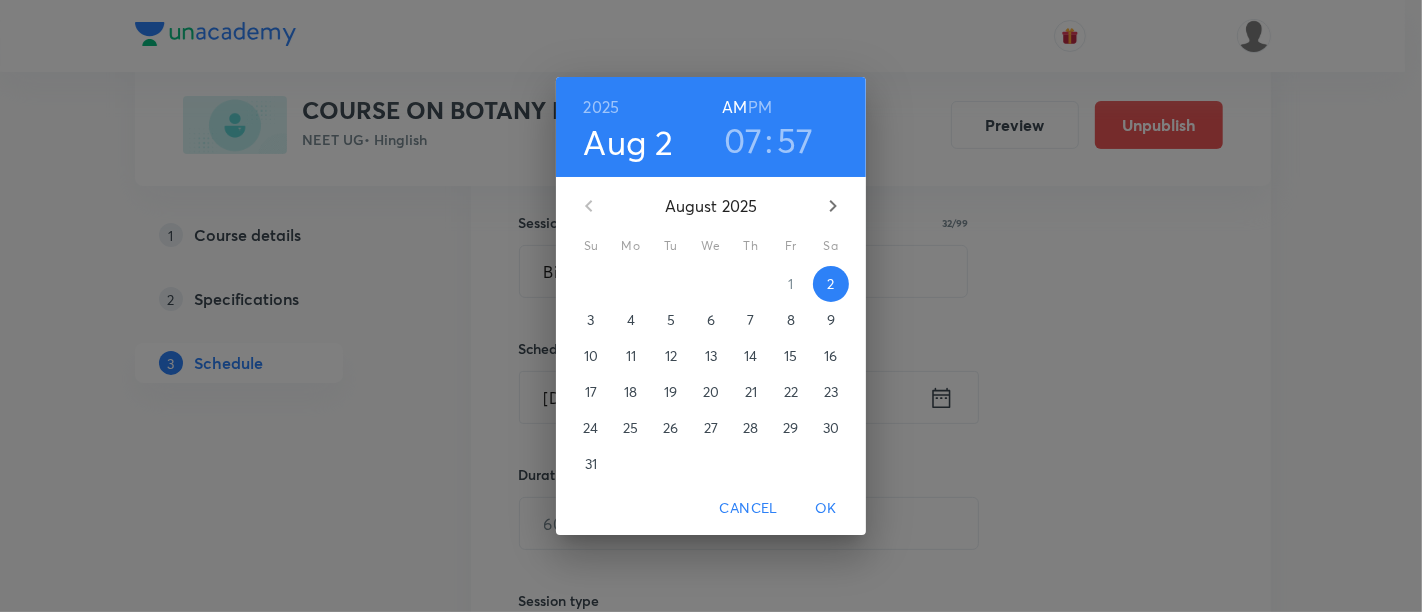 click on "2025 Aug 2 07 : 57 AM PM" at bounding box center [711, 127] 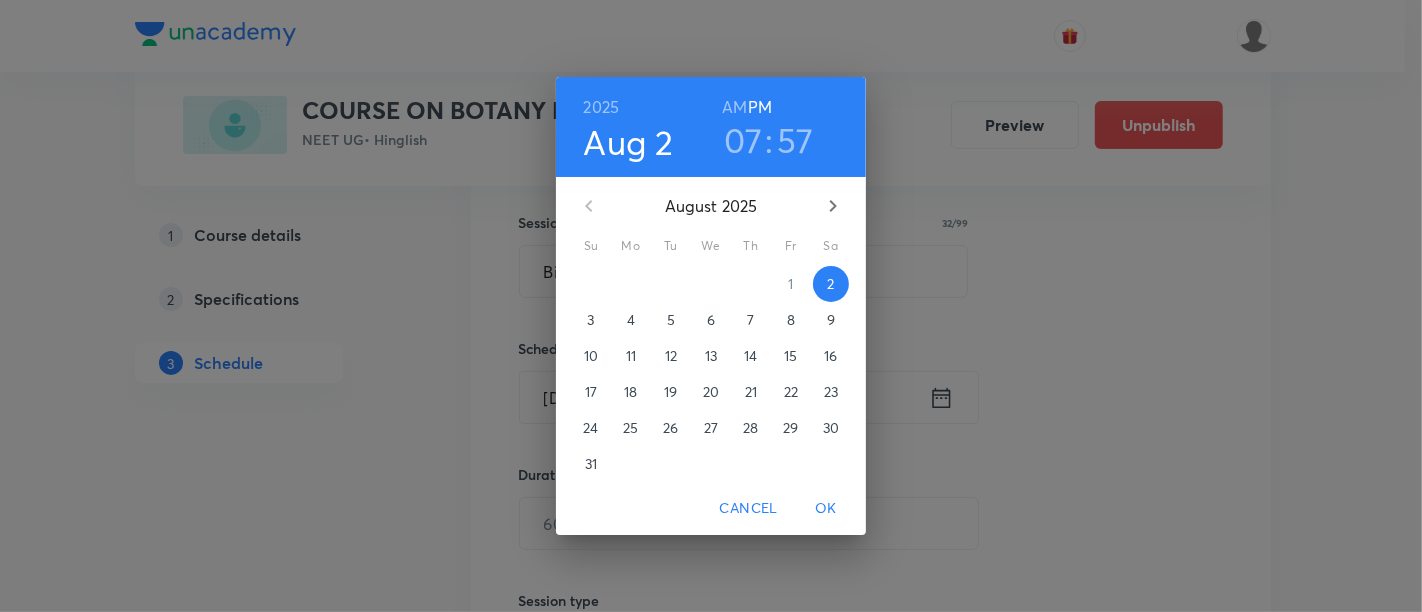 click on "07" at bounding box center (743, 140) 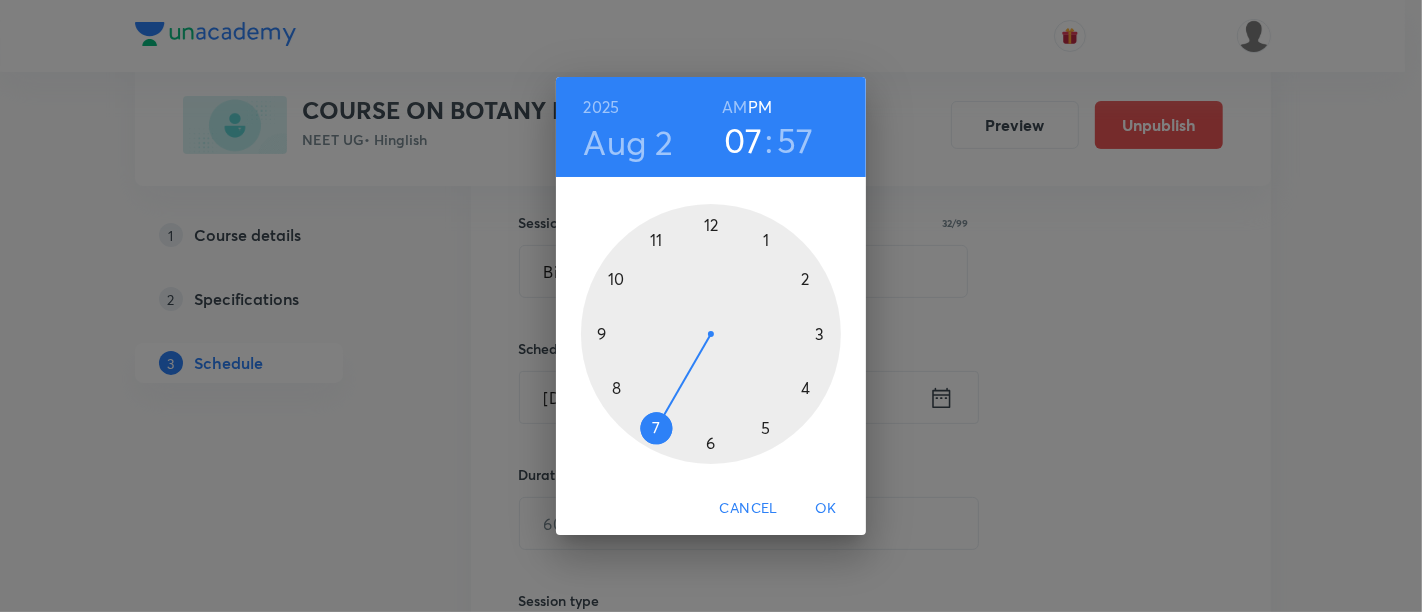 click at bounding box center (711, 334) 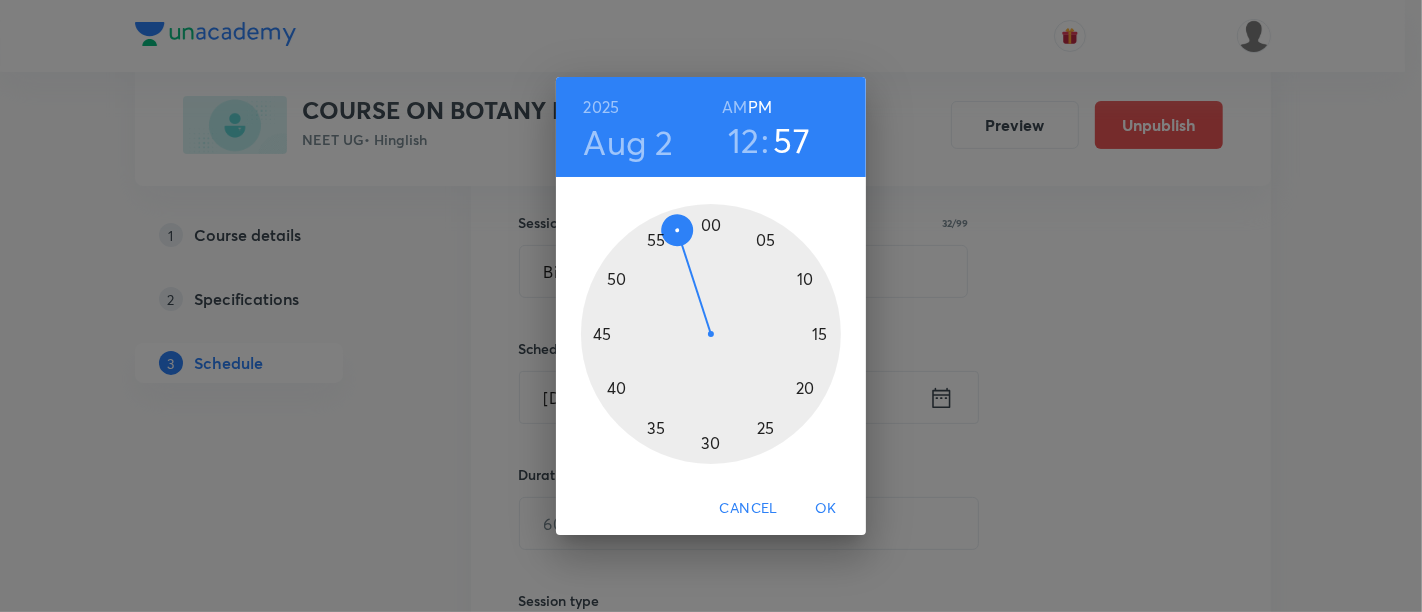 click at bounding box center (711, 334) 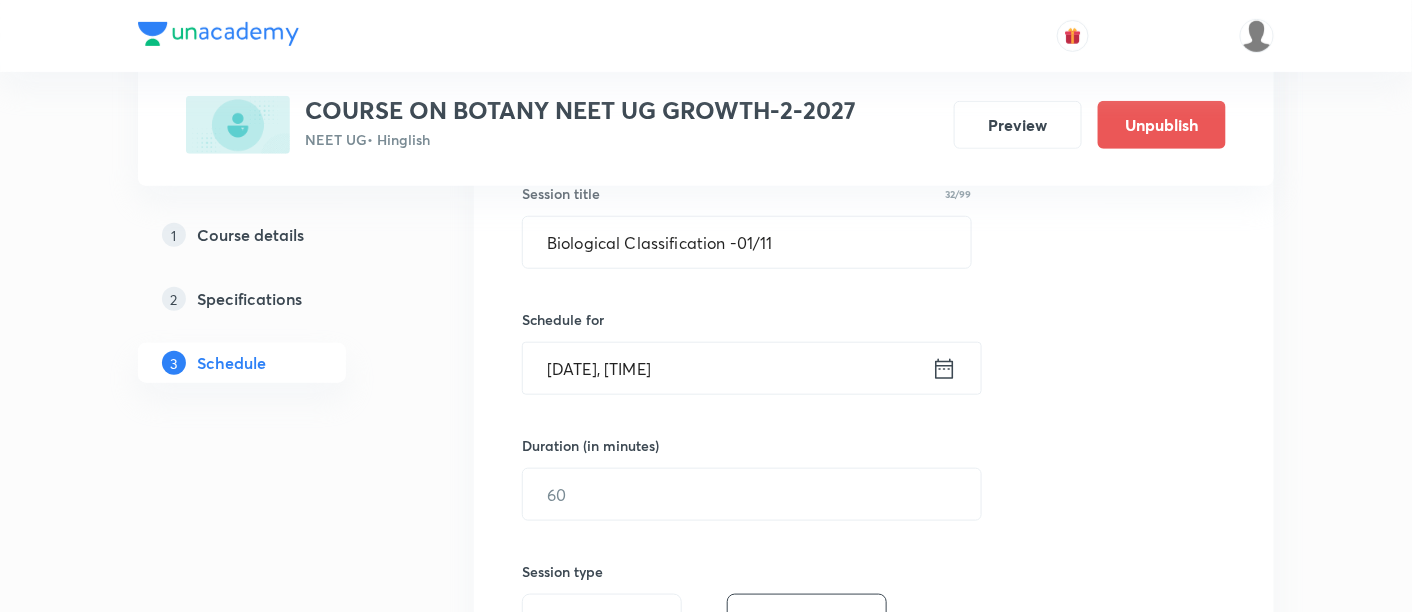 scroll, scrollTop: 425, scrollLeft: 0, axis: vertical 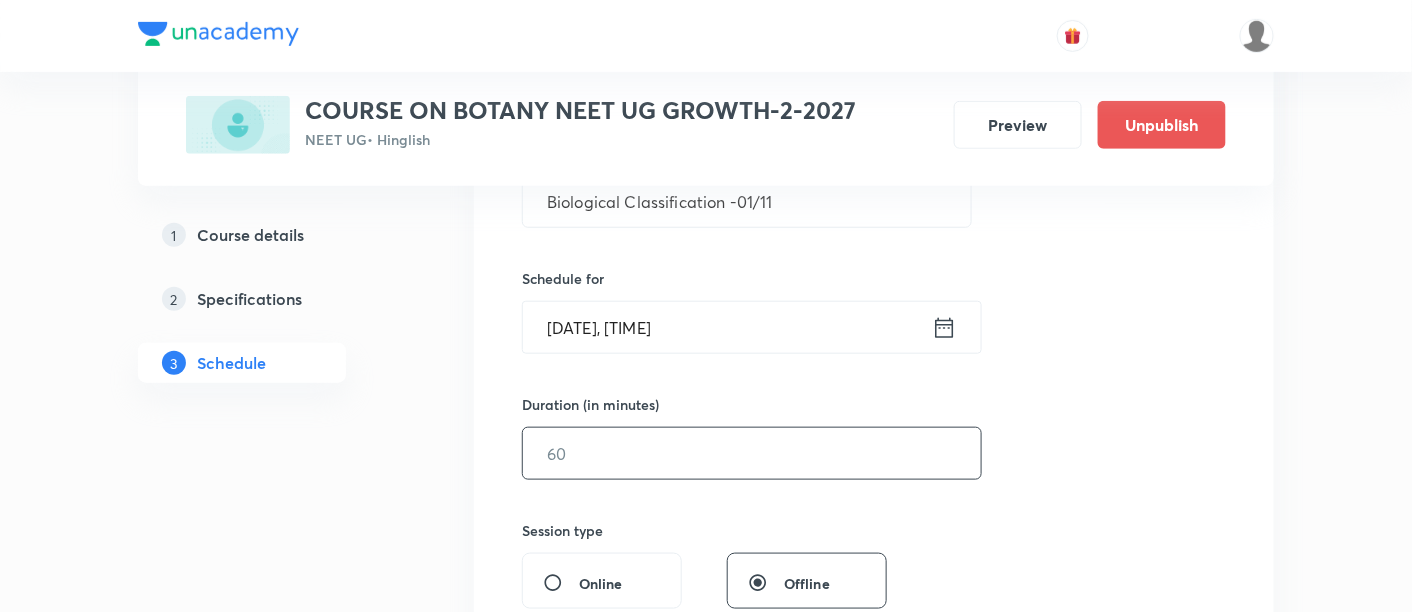 click at bounding box center (752, 453) 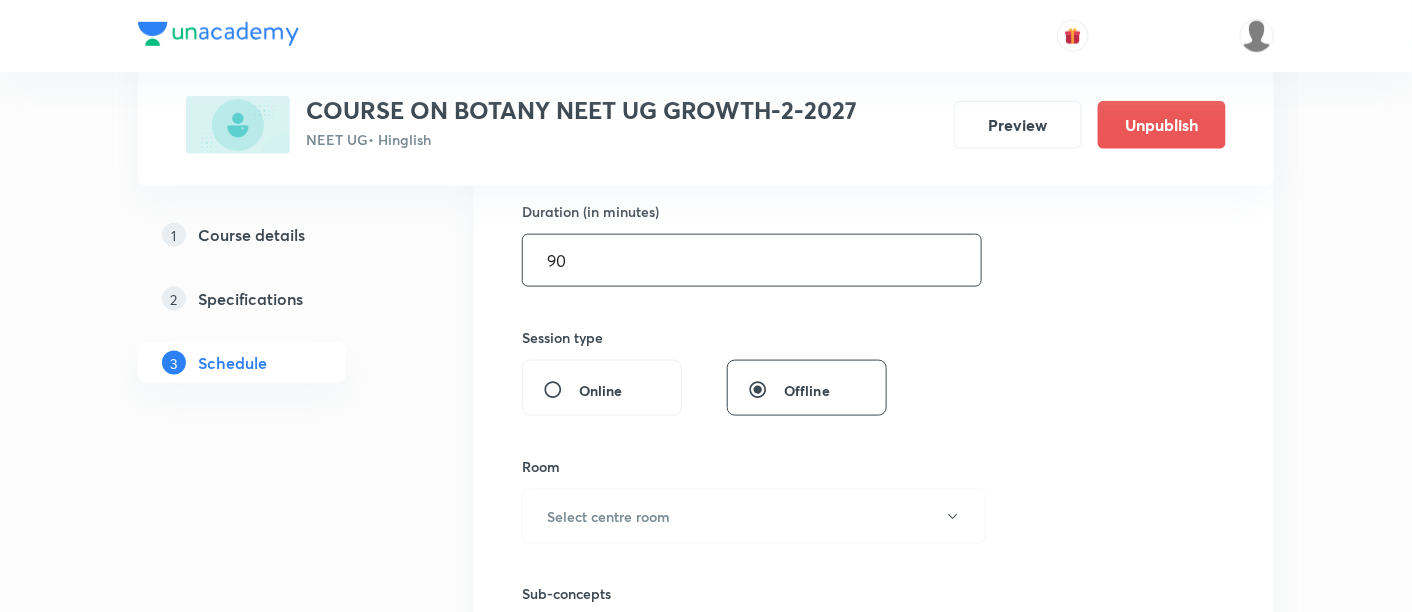 scroll, scrollTop: 622, scrollLeft: 0, axis: vertical 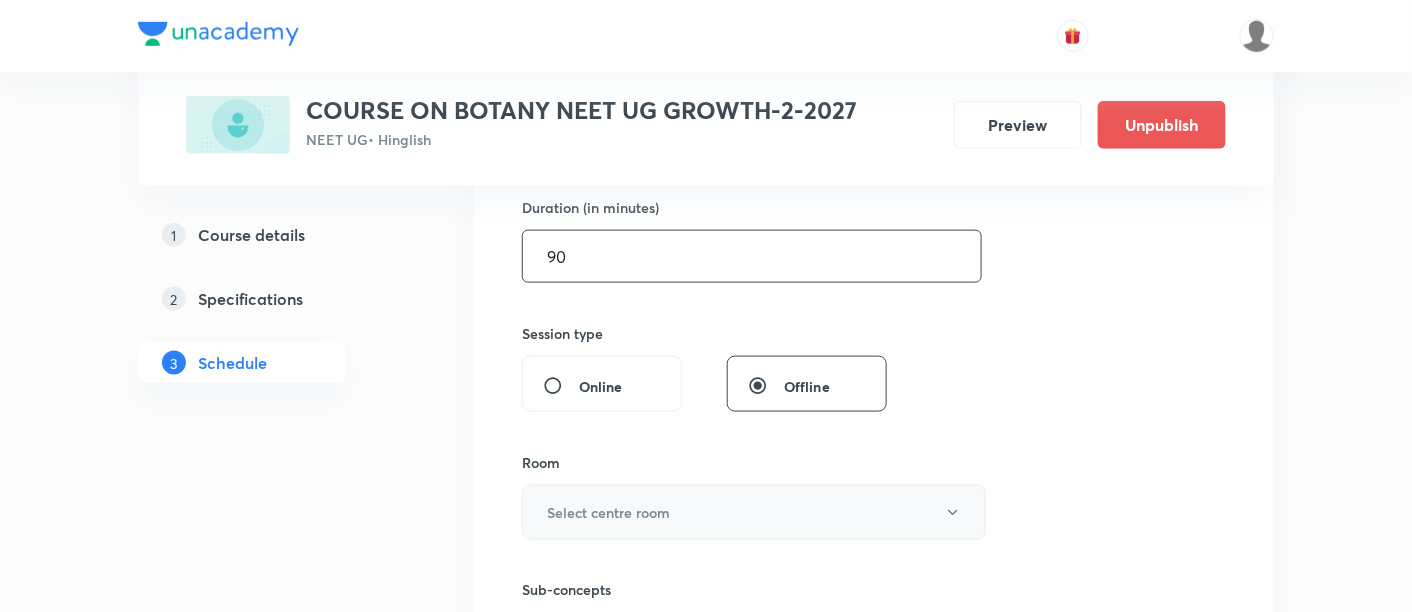 type on "90" 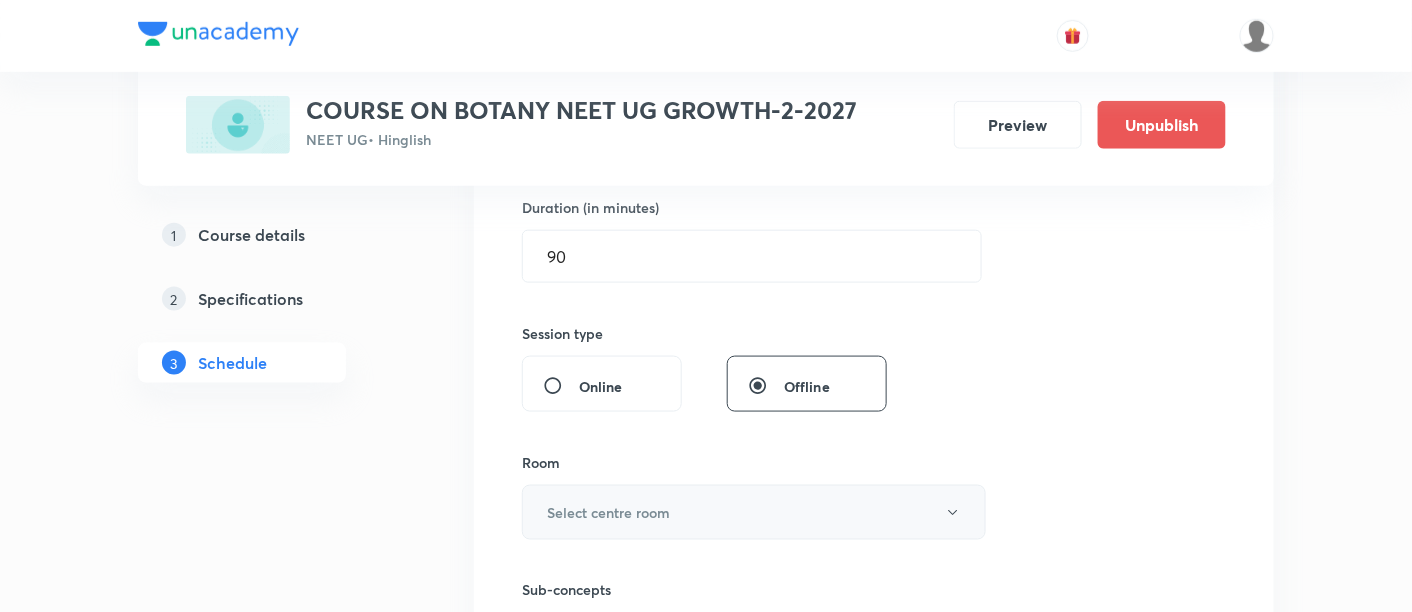 click on "Select centre room" at bounding box center [754, 512] 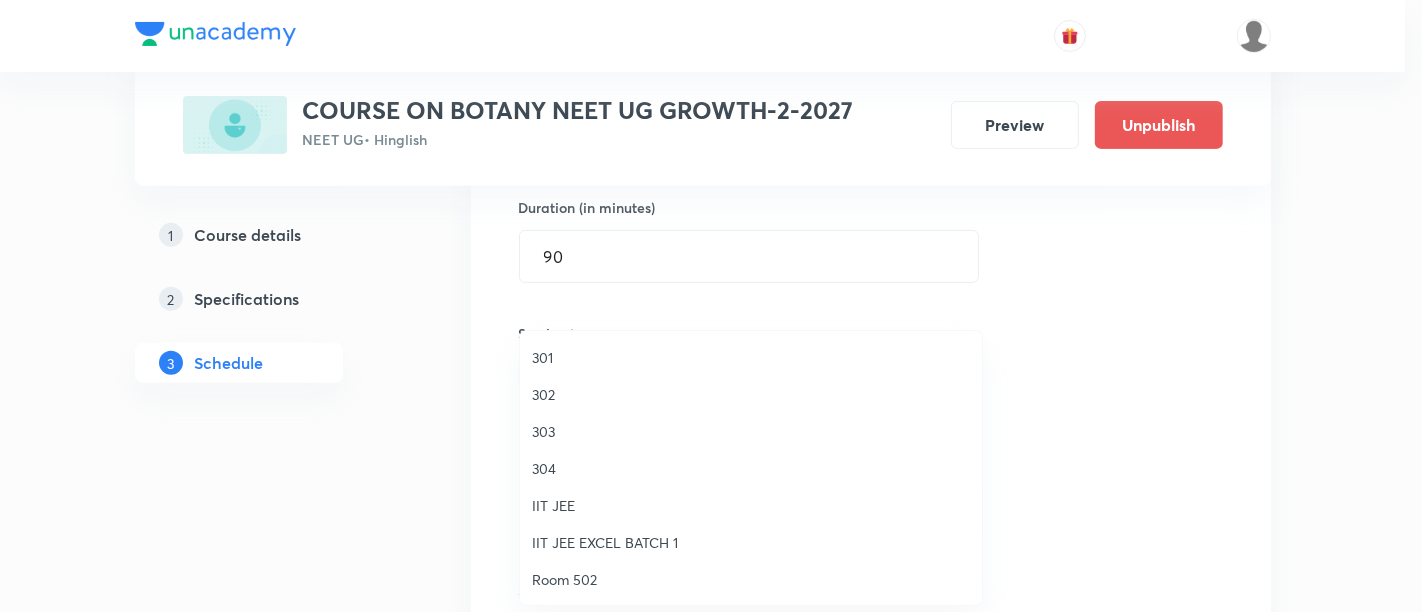 click on "302" at bounding box center [751, 394] 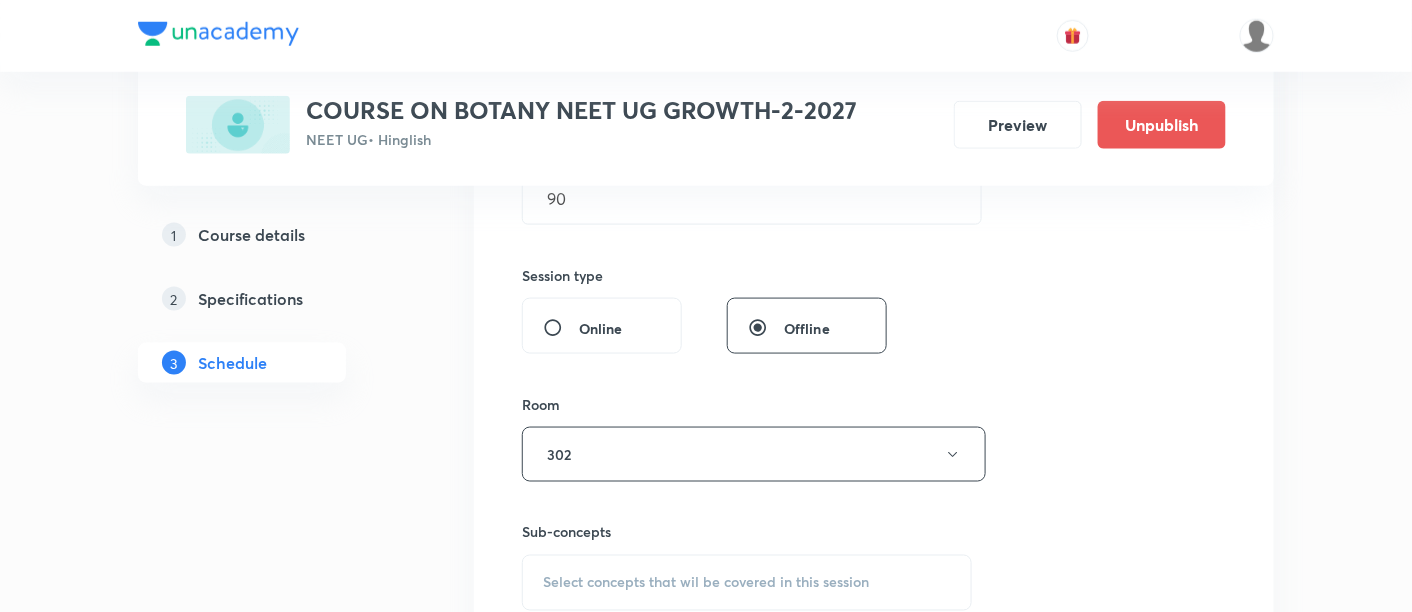 scroll, scrollTop: 807, scrollLeft: 0, axis: vertical 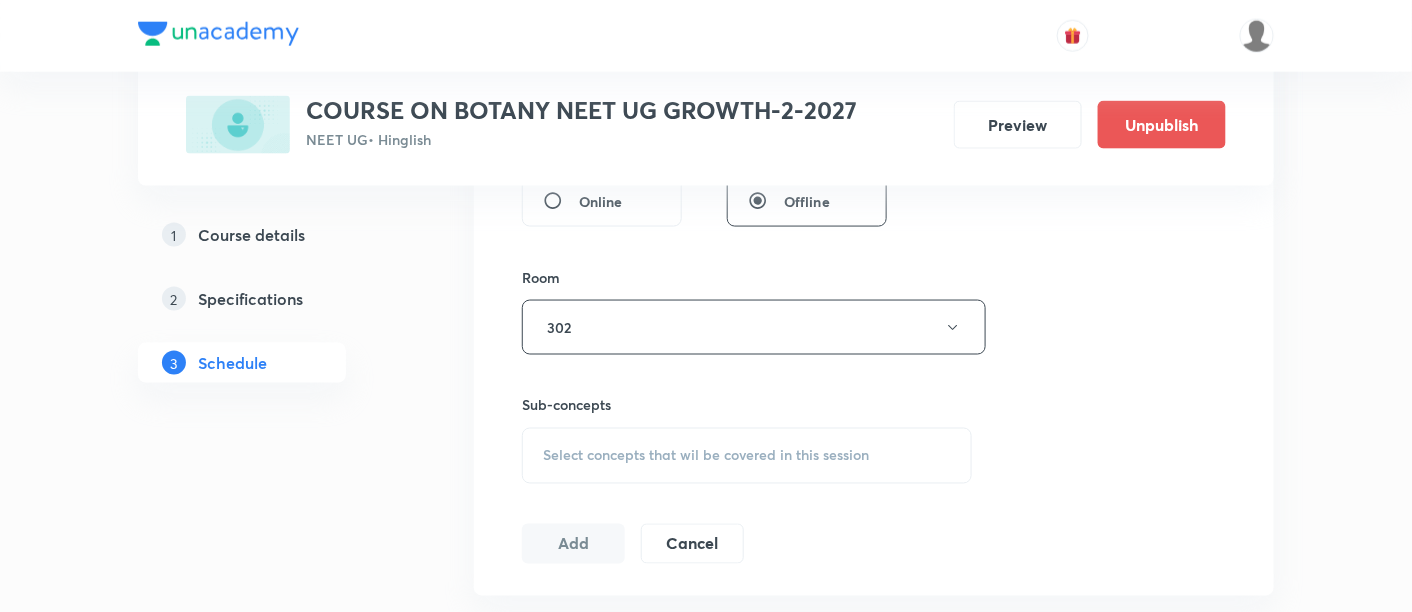click on "Select concepts that wil be covered in this session" at bounding box center (706, 456) 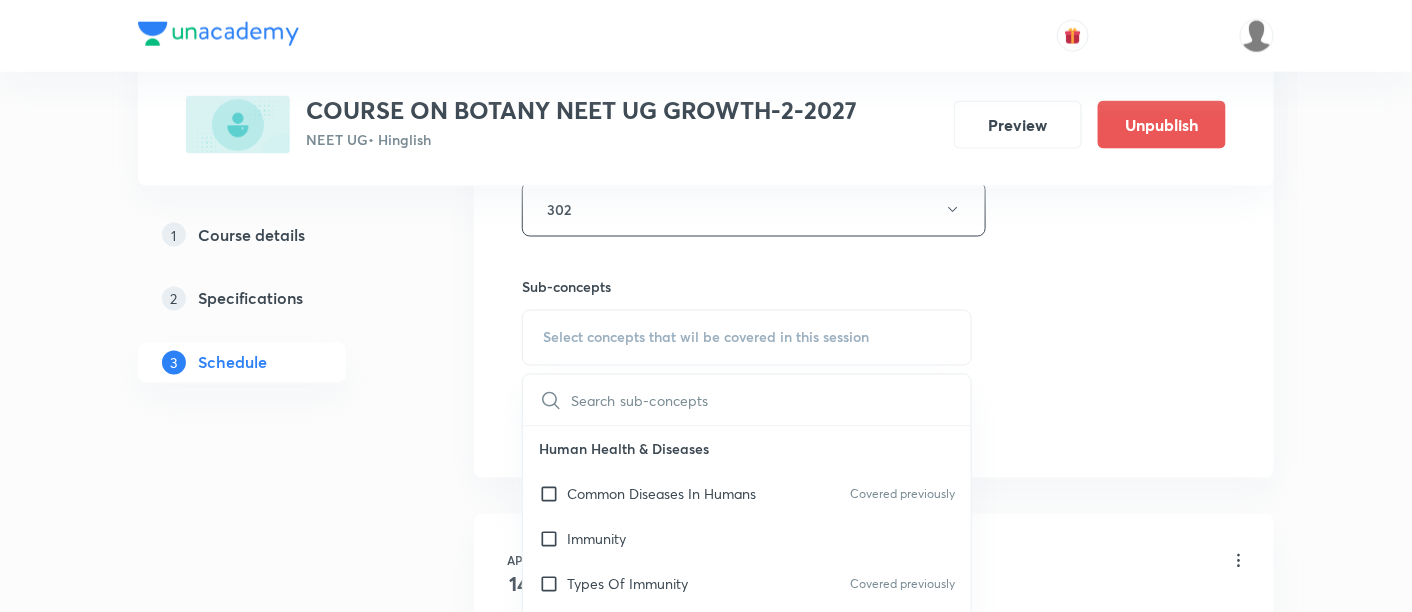 scroll, scrollTop: 933, scrollLeft: 0, axis: vertical 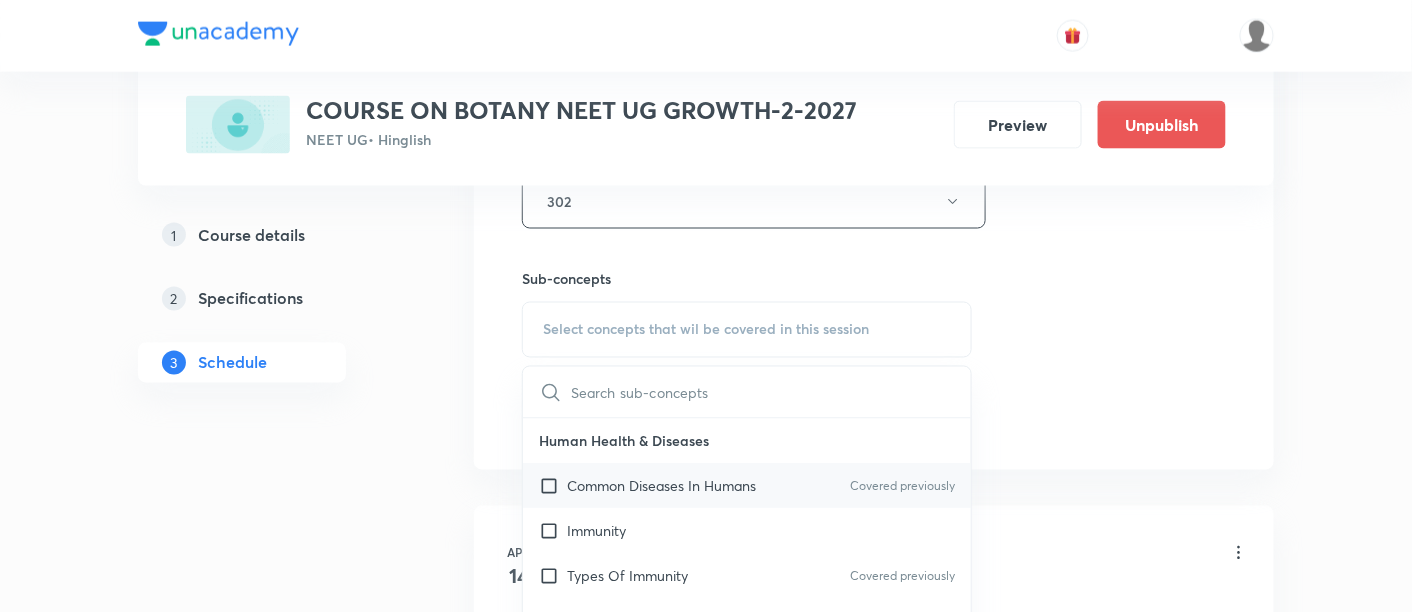 click on "Common Diseases In Humans" at bounding box center (661, 486) 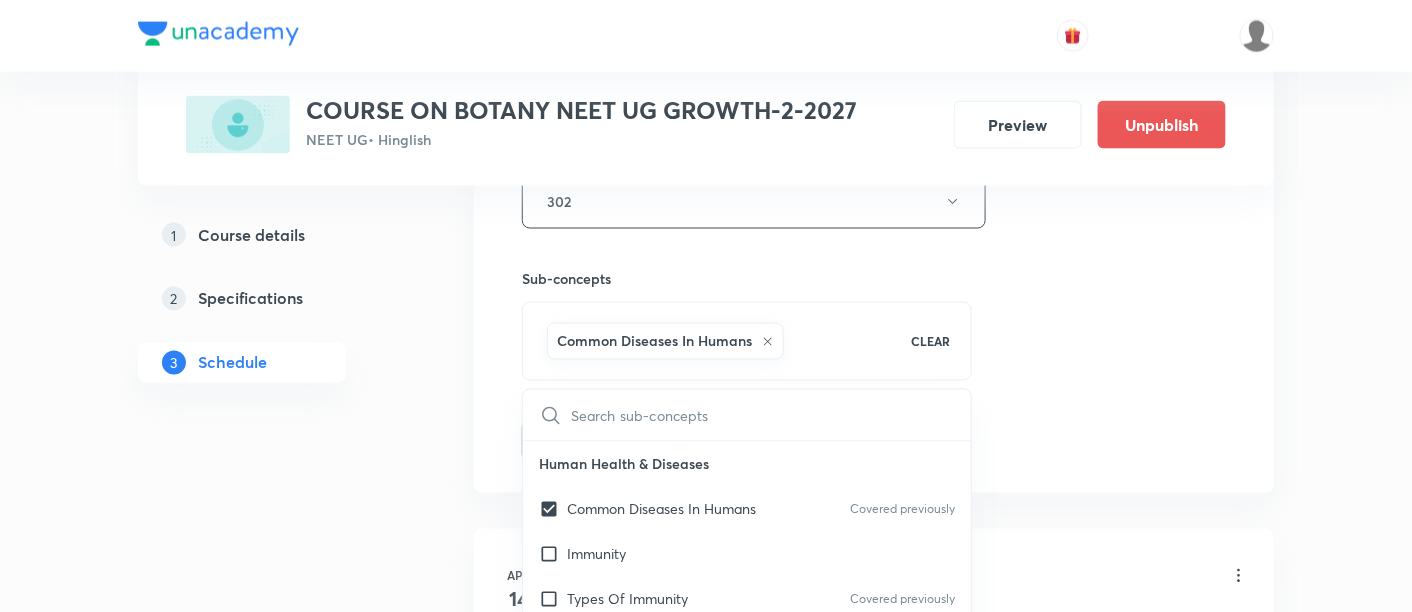 click on "Session  32 Live class Session title 32/99 Biological Classification -01/11 ​ Schedule for Aug 2, 2025, 12:15 PM ​ Duration (in minutes) 90 ​   Session type Online Offline Room 302 Sub-concepts Common Diseases In Humans CLEAR ​ Human Health & Diseases Common Diseases In Humans Covered previously Immunity Types Of Immunity Covered previously Drugs And Alcohol Abuse Strategies of Enhancement Animal Husbandry Covered previously Plant Breeding Covered previously Single Cell Proteins Tissue Culture Covered previously Microbes in Human Welfare Microbes In Human Welfare Principles & Processes Biotechnology : Principles And Processes Covered previously Applications Biotechnological Applications In Agriculture Covered previously Biotechnological Applications In Medicine Transgenic Animals Ethical Issues Industrial Biotechnology Biosafety Issues Microbodies Microbodies Microbodies Plastids Plastids Occurrence Leucoplast Chloroplast Chloroplast Number Endomembrane System Endomembrane System Cell Organelles ER GB" at bounding box center (874, -20) 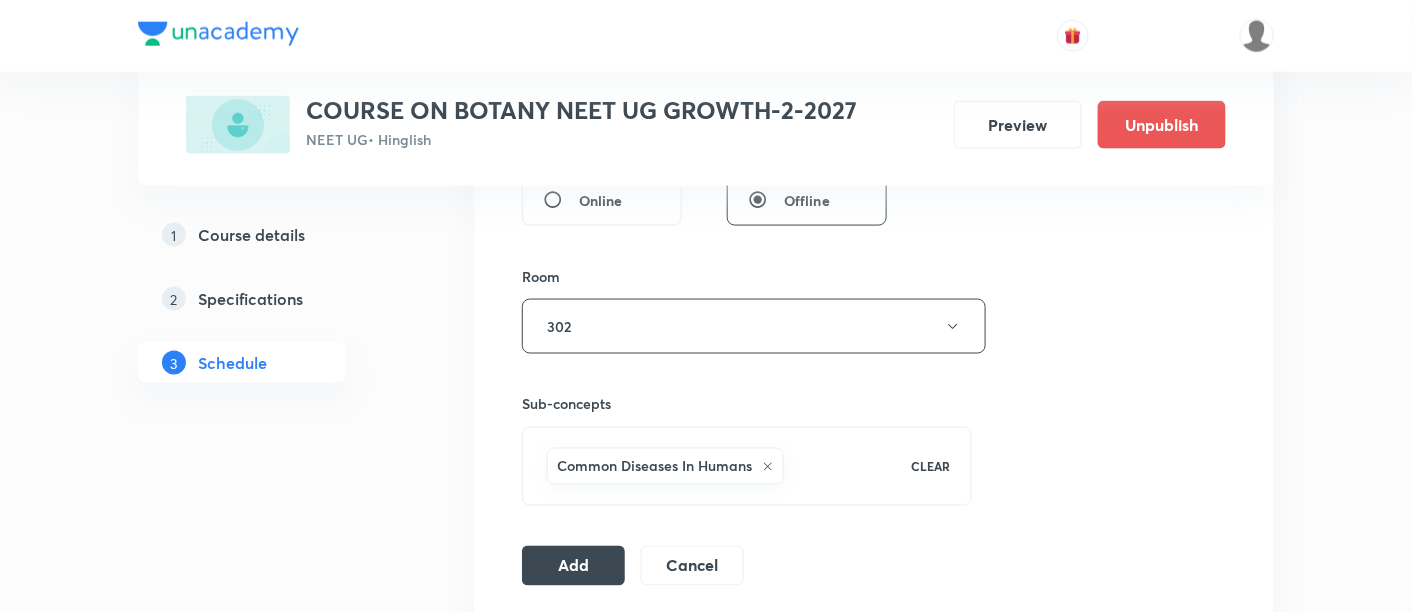 scroll, scrollTop: 825, scrollLeft: 0, axis: vertical 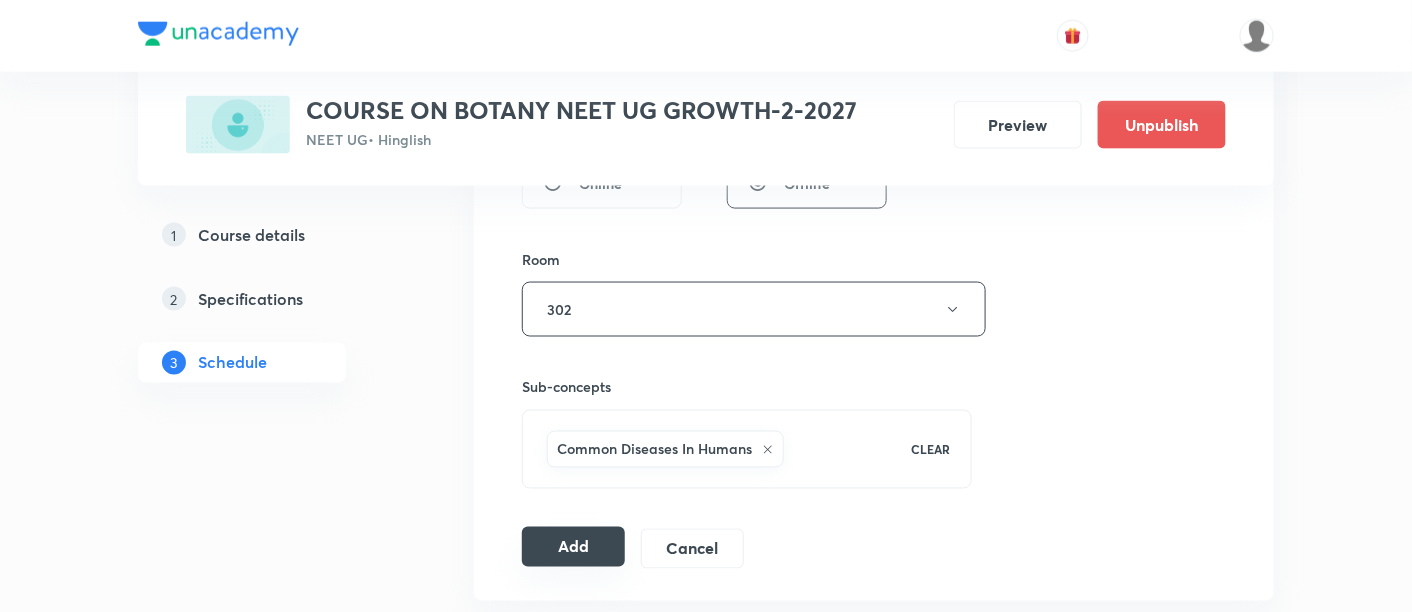 click on "Add" at bounding box center [573, 547] 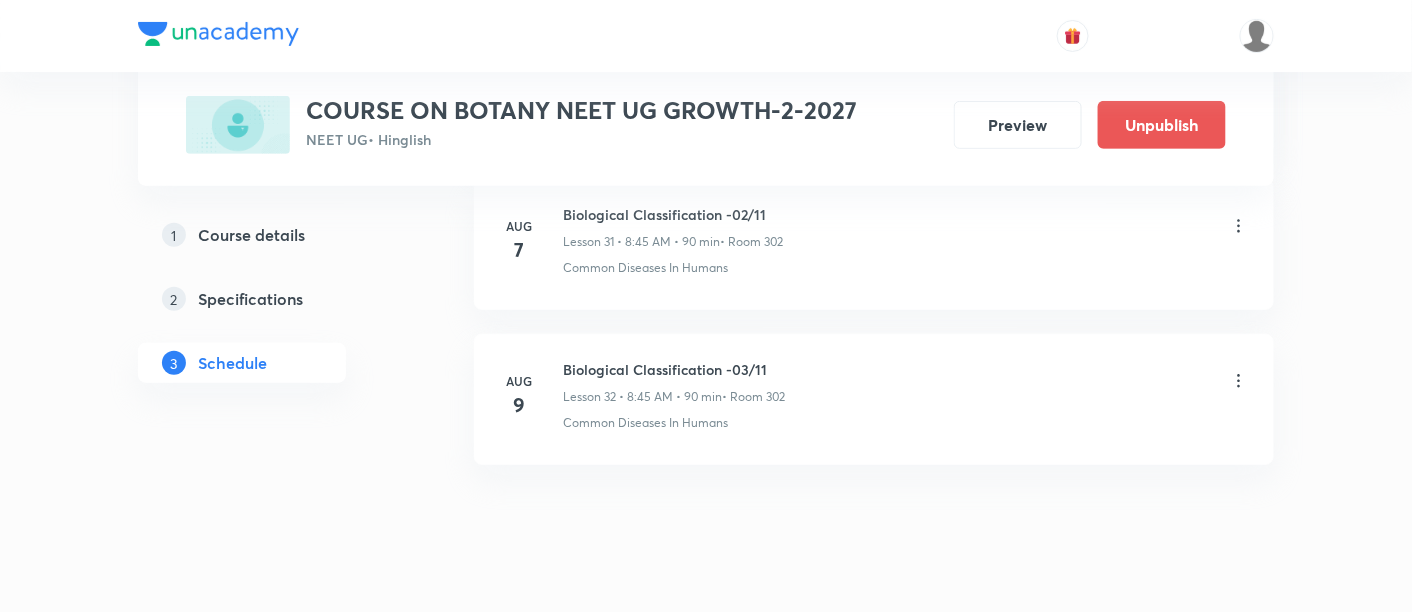 scroll, scrollTop: 5013, scrollLeft: 0, axis: vertical 